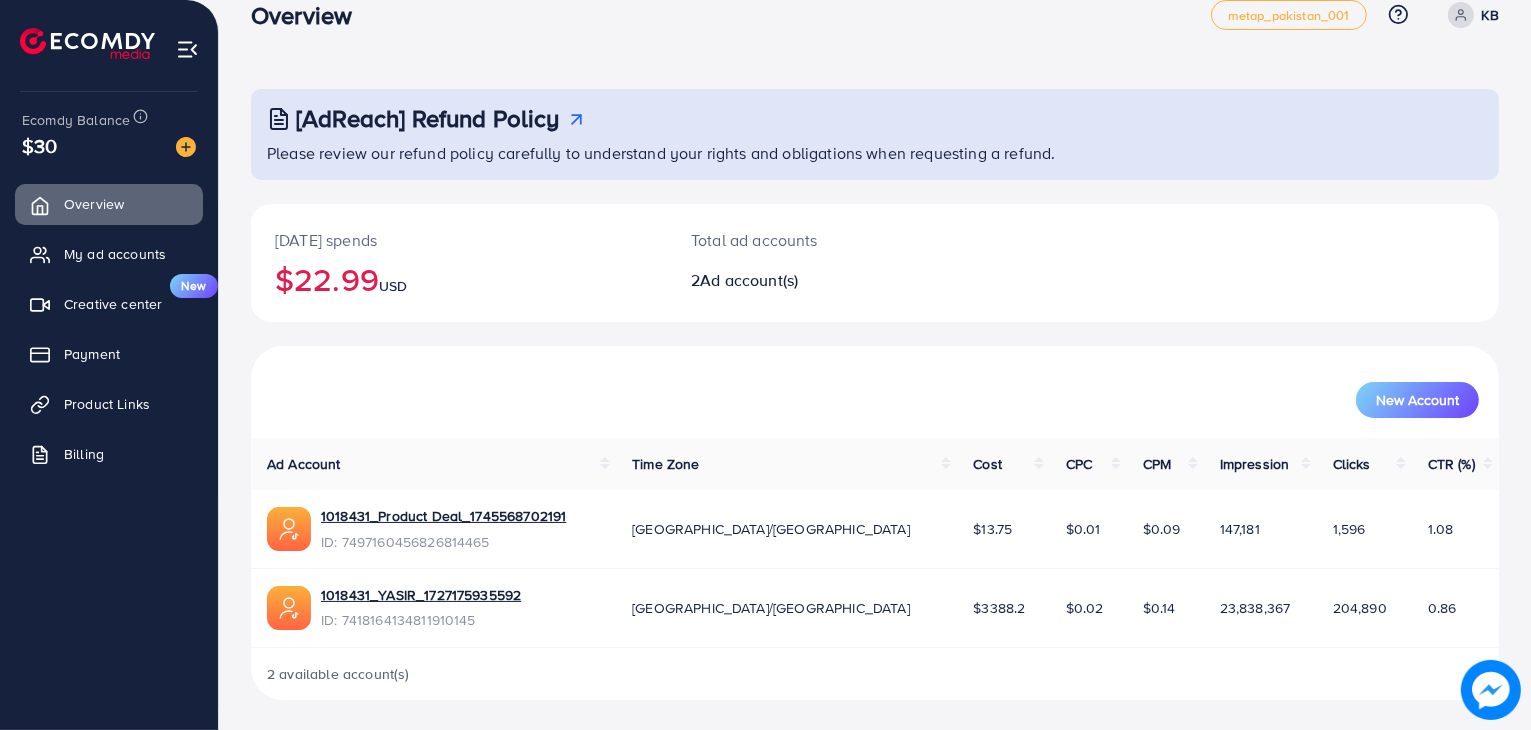 scroll, scrollTop: 36, scrollLeft: 0, axis: vertical 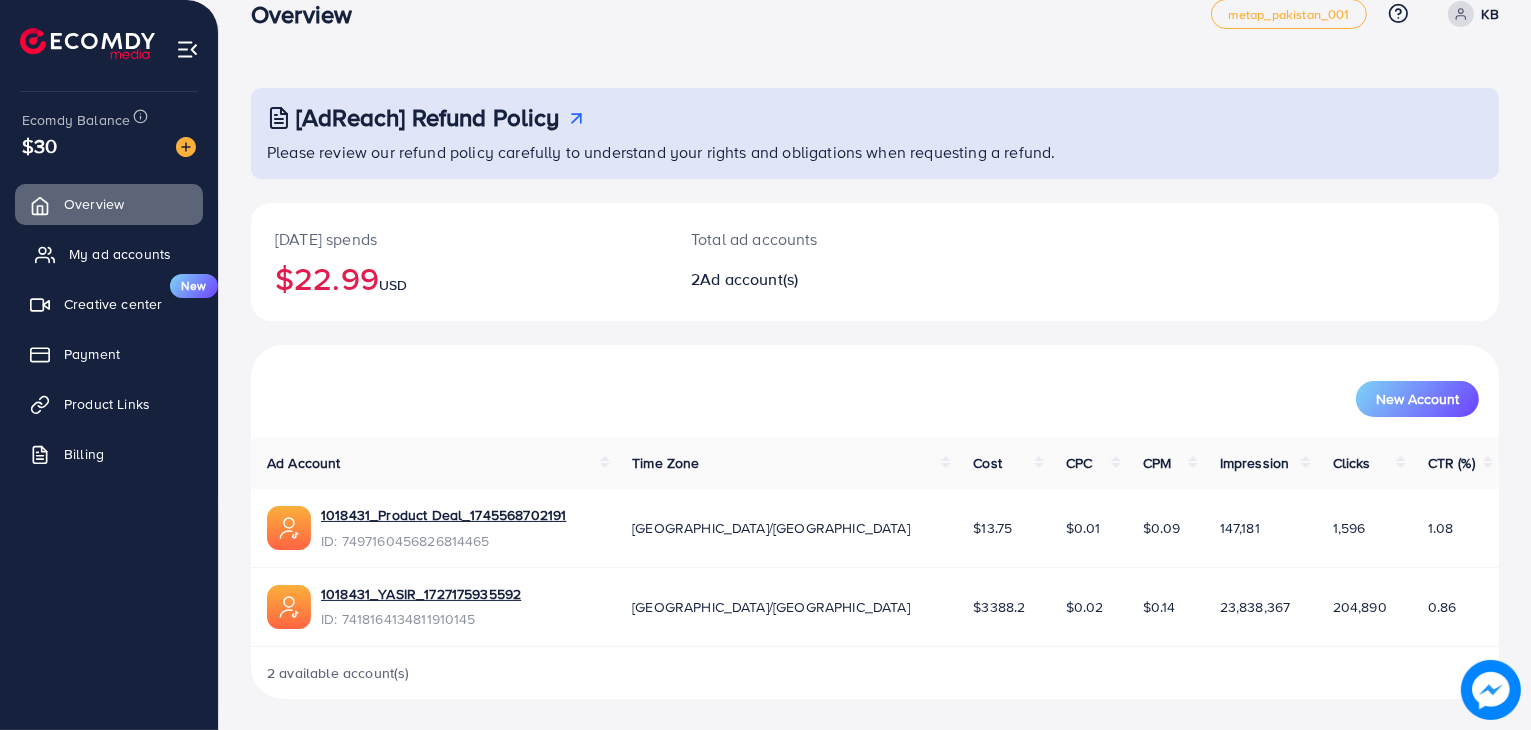 click on "My ad accounts" at bounding box center (120, 254) 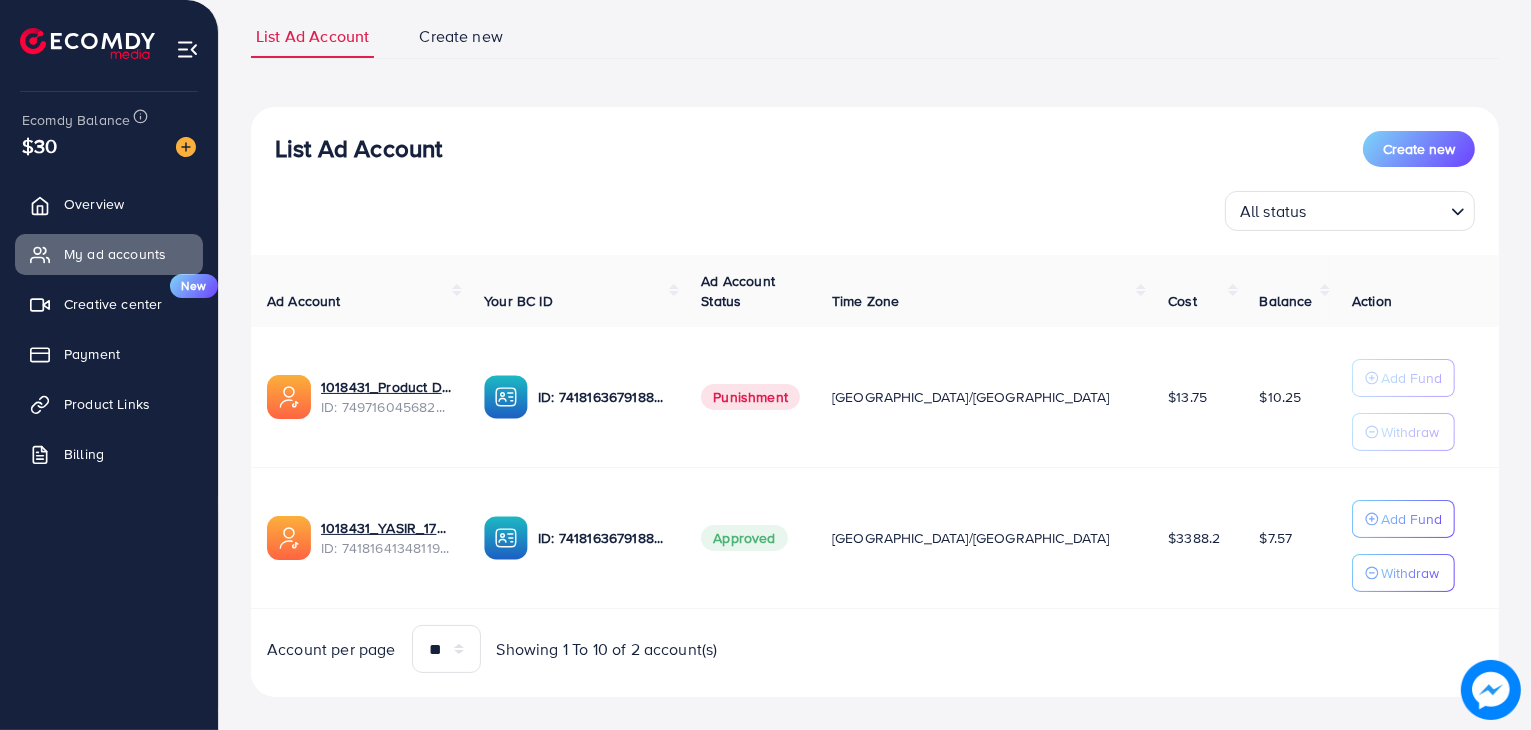 scroll, scrollTop: 154, scrollLeft: 0, axis: vertical 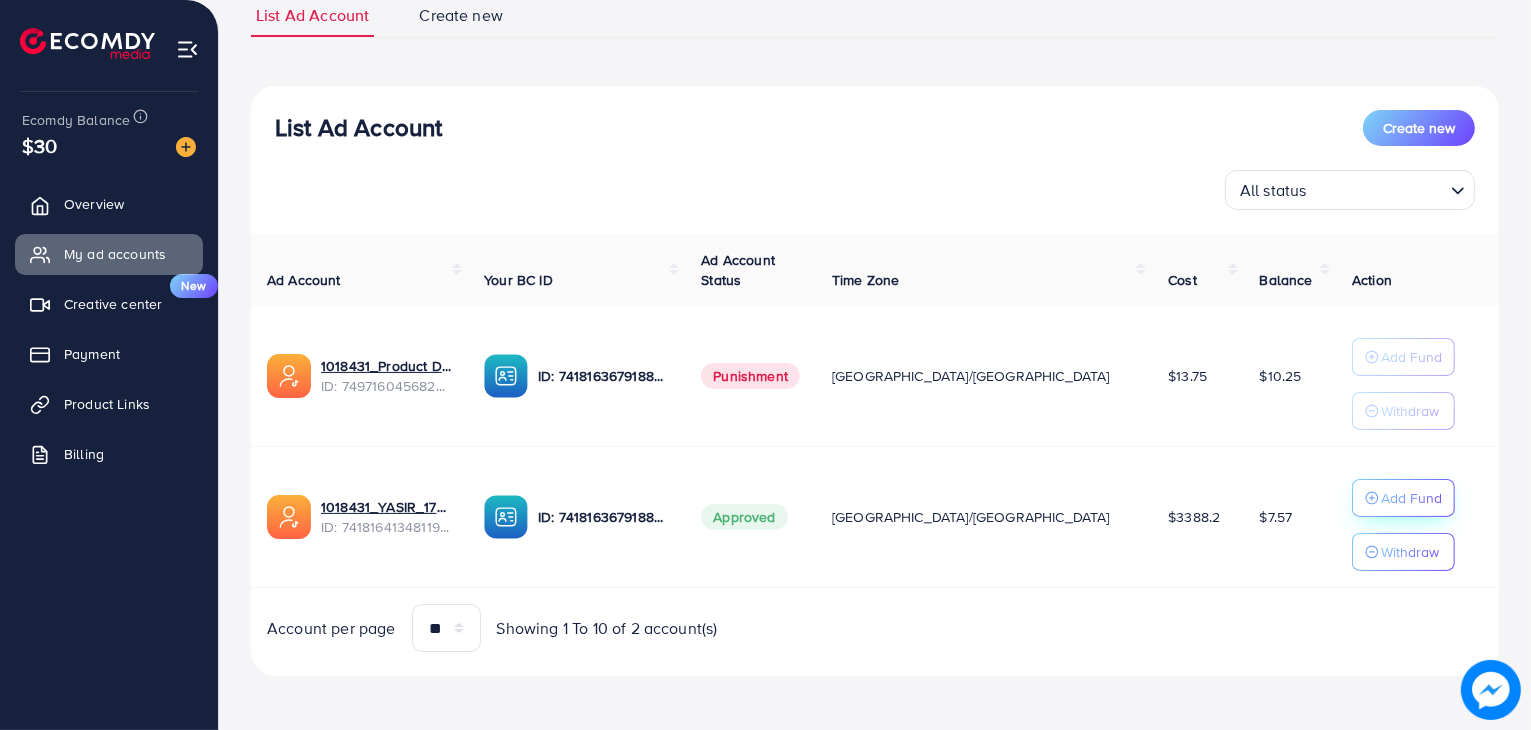 click on "Add Fund" at bounding box center (1411, 498) 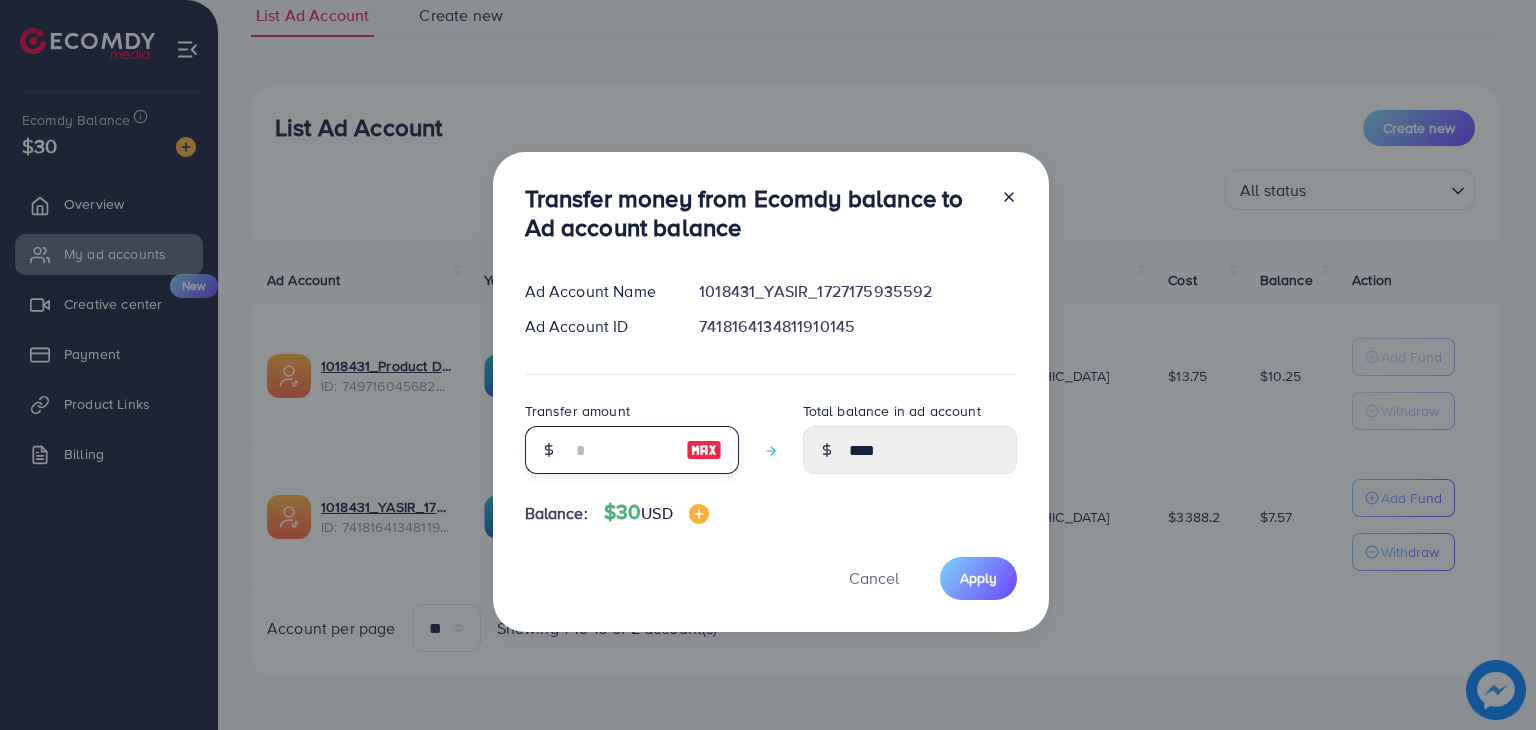 click at bounding box center (621, 450) 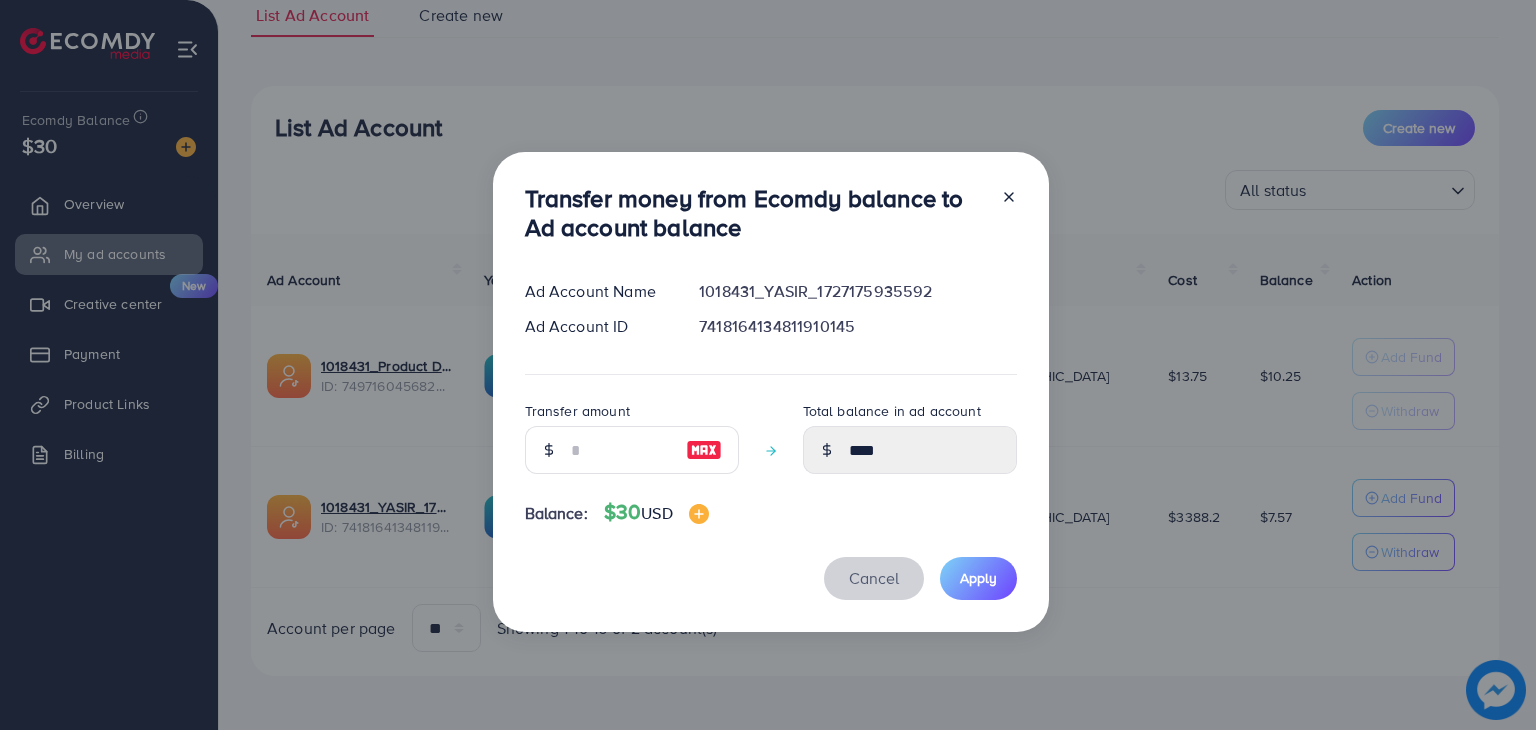 type 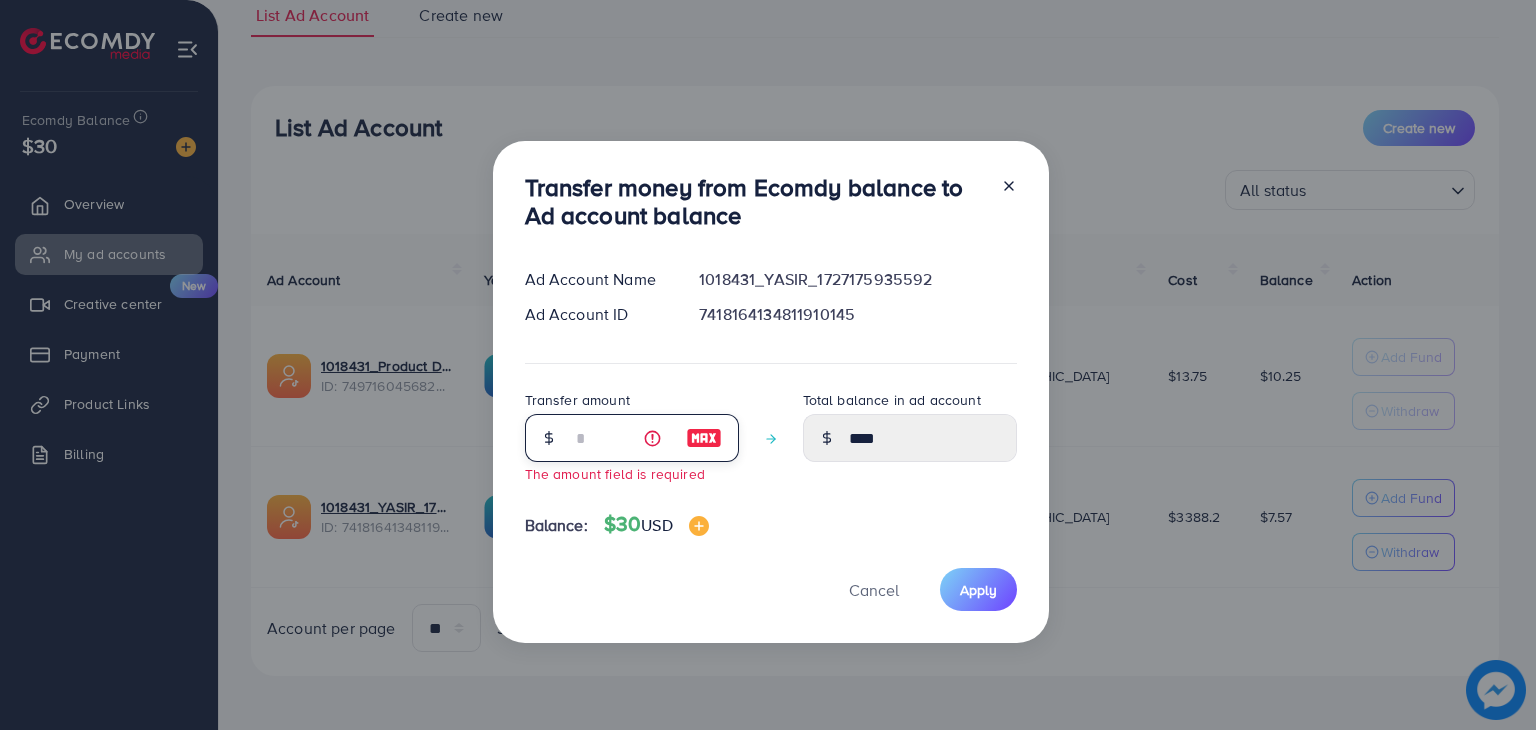 click at bounding box center (621, 438) 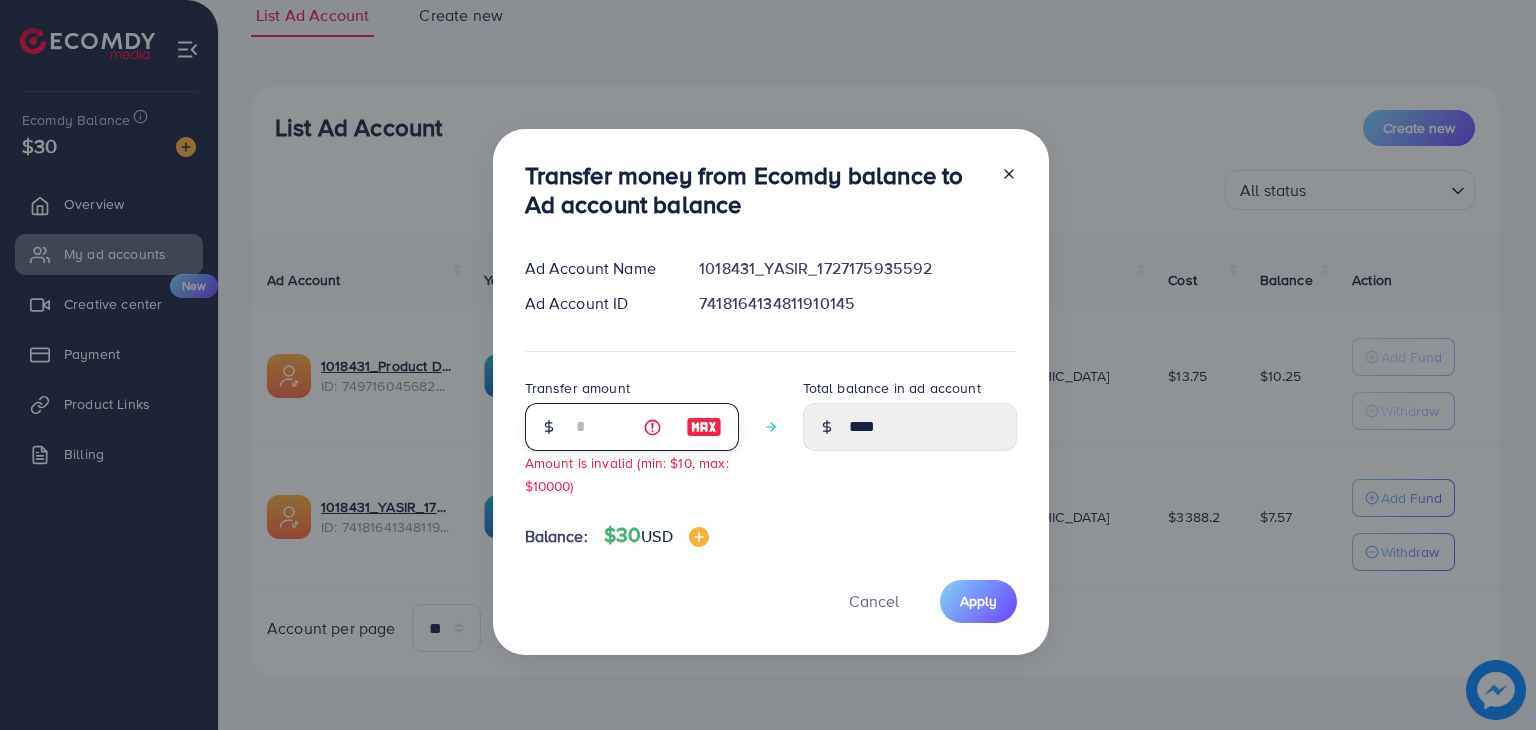 type on "****" 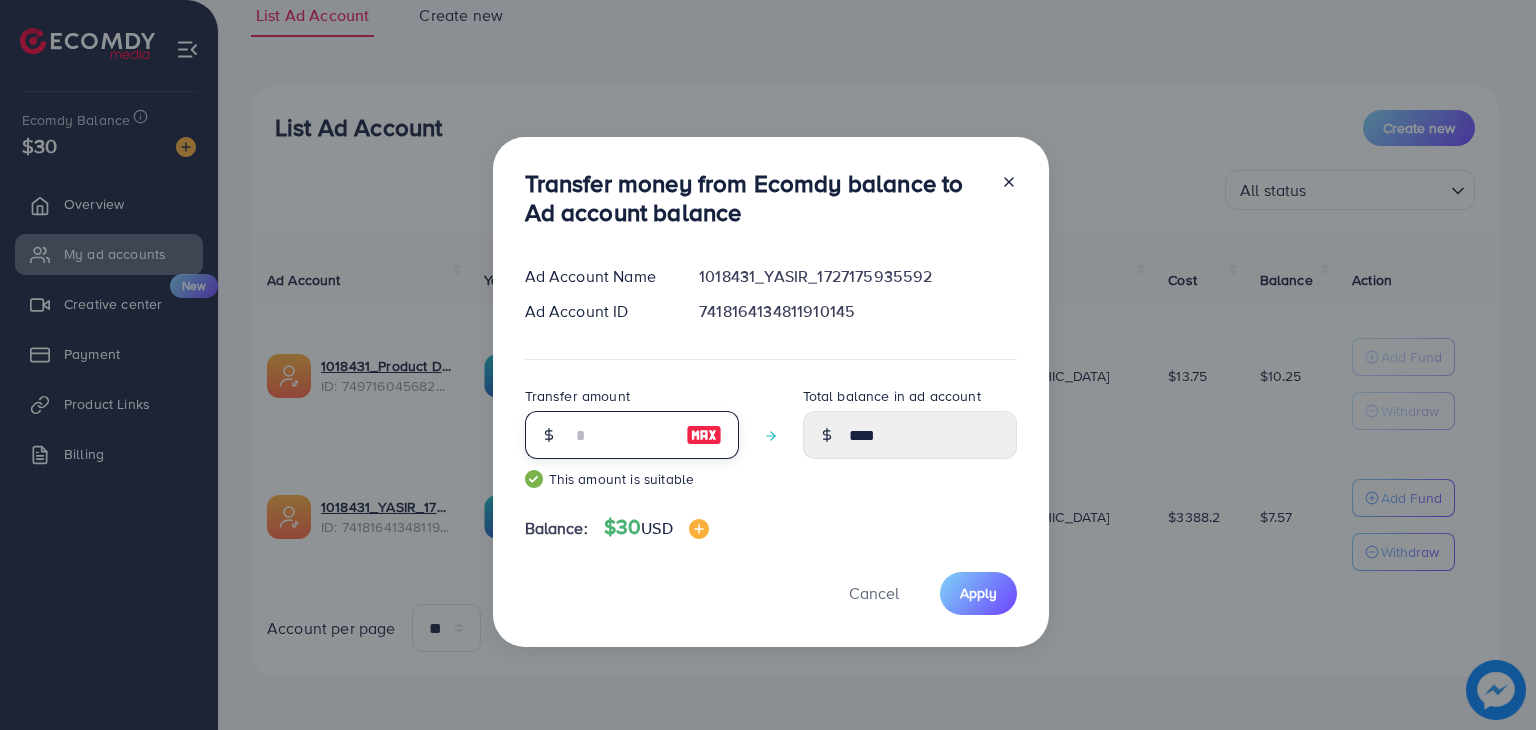 type on "*****" 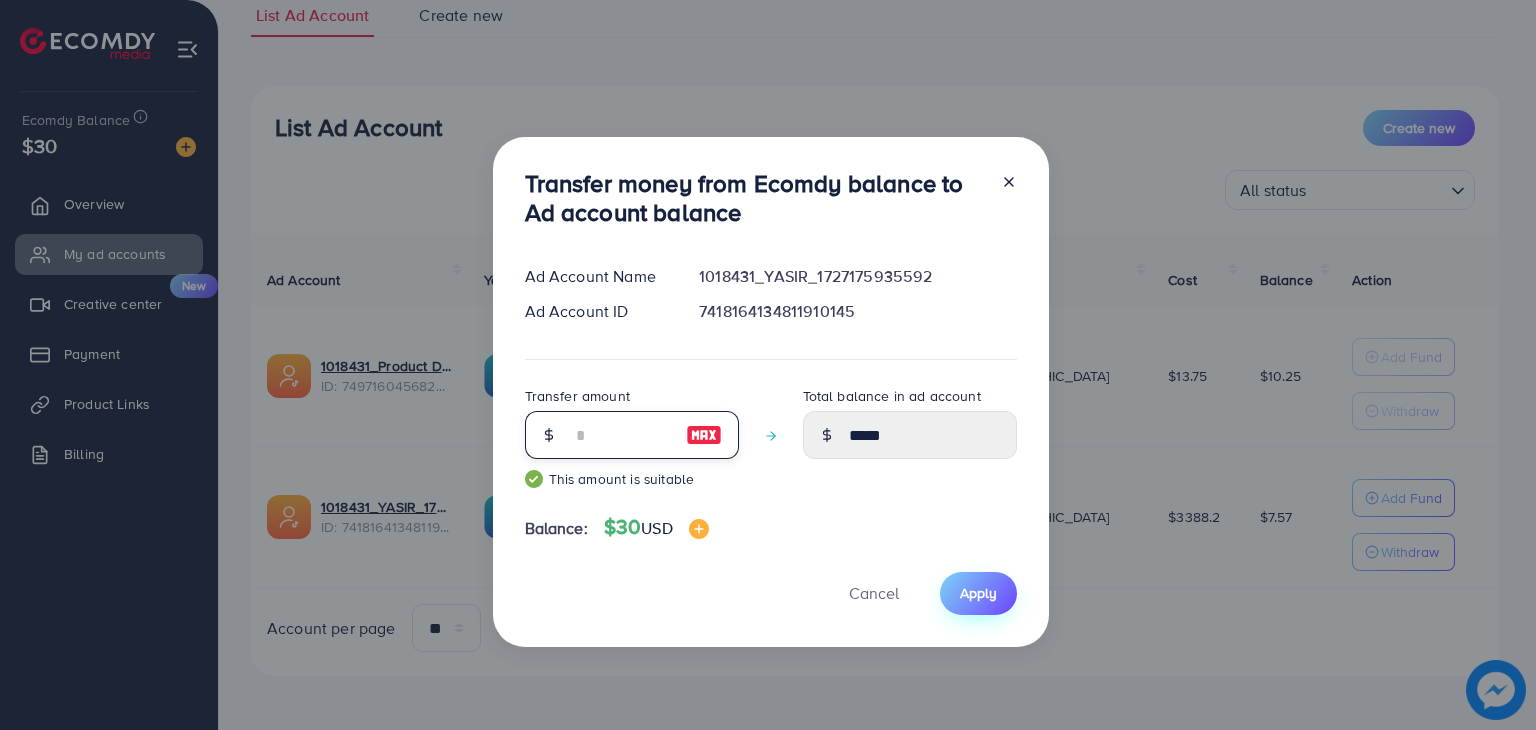 type on "**" 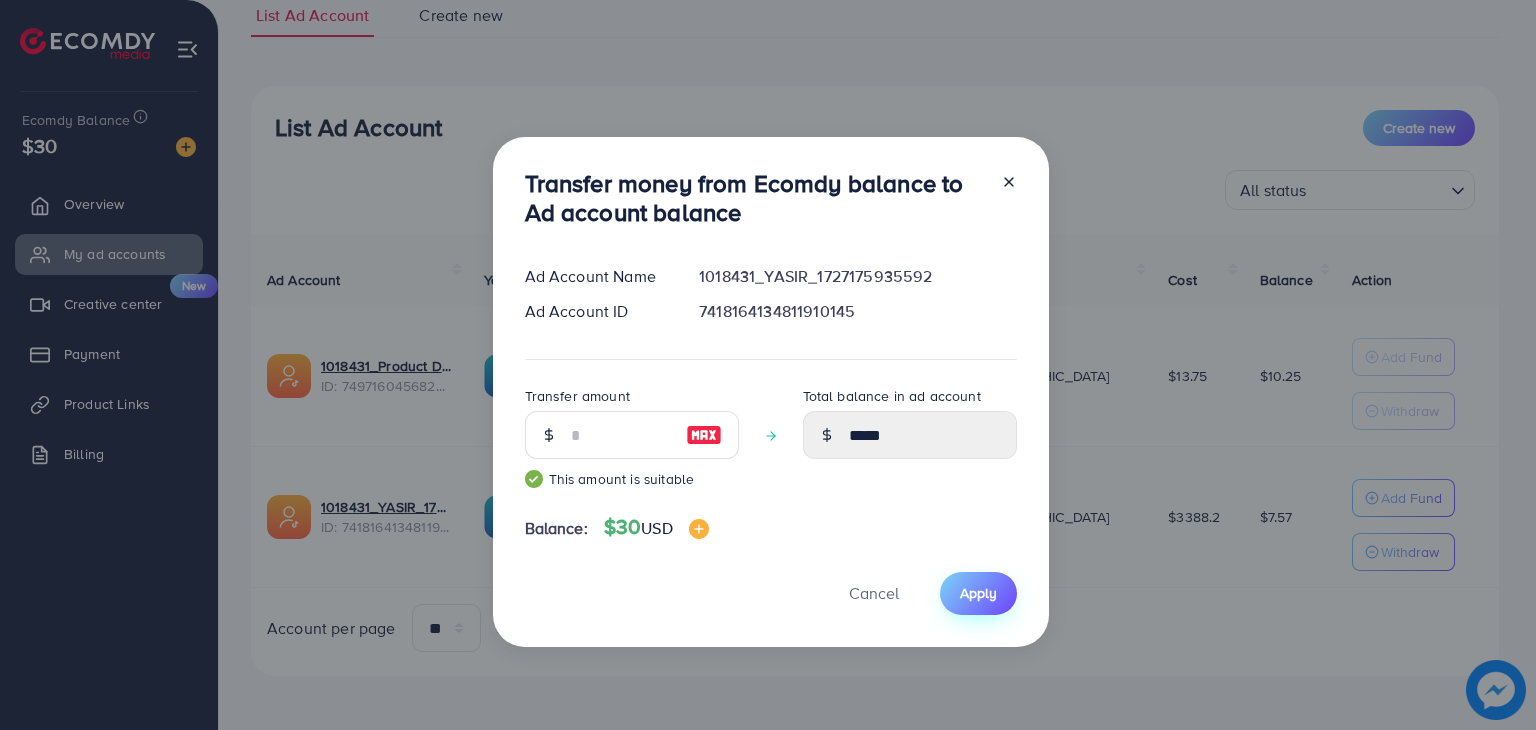 click on "Apply" at bounding box center (978, 593) 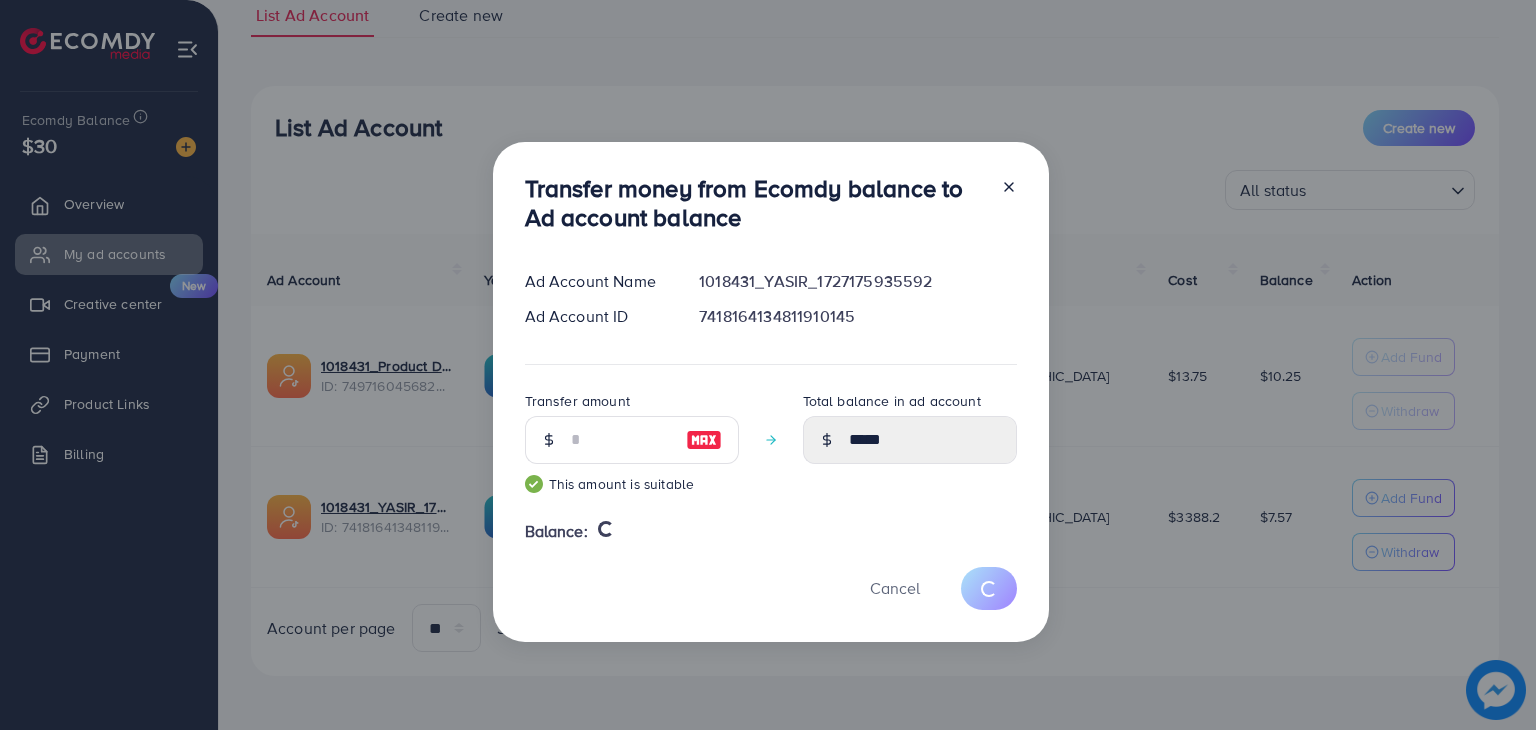 type 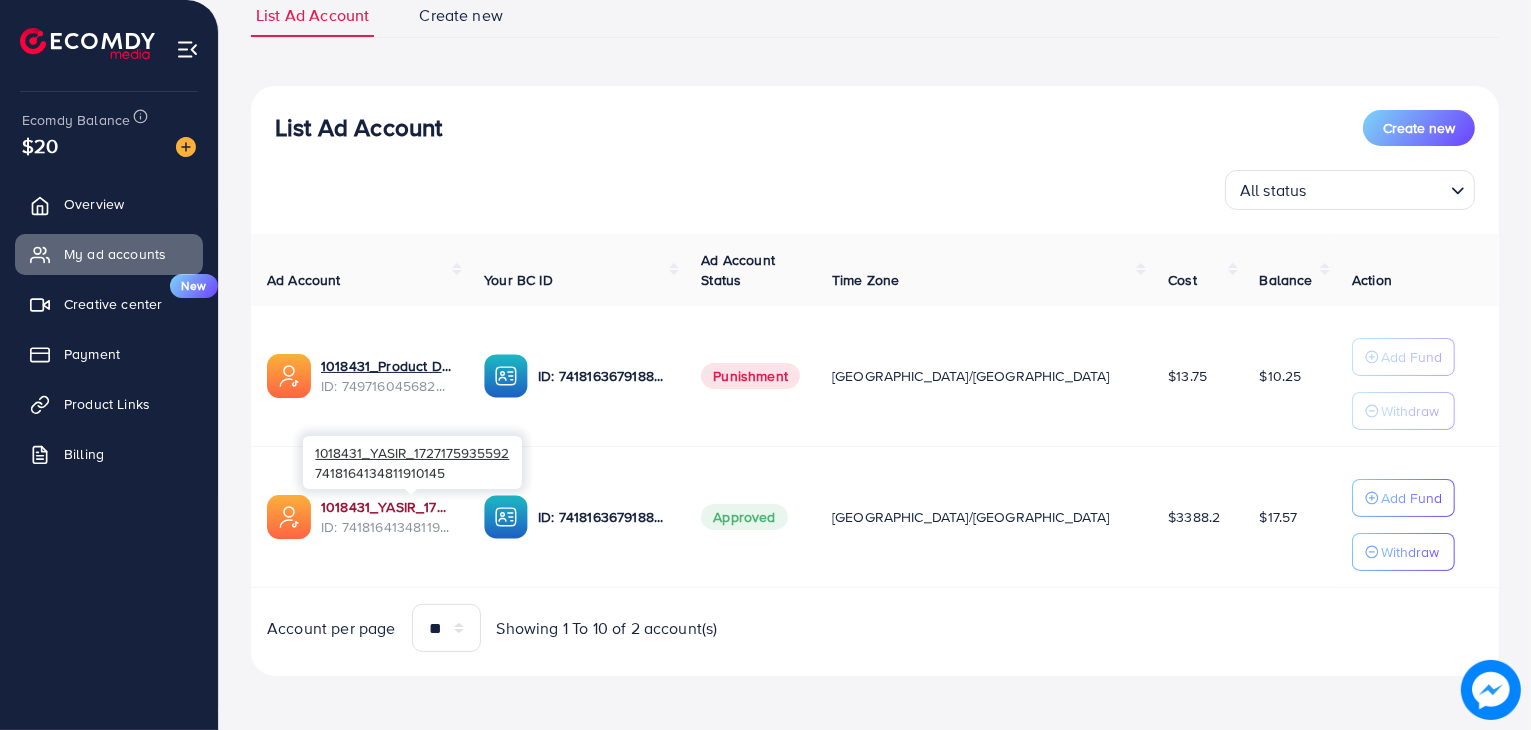 click on "1018431_YASIR_1727175935592" at bounding box center (386, 507) 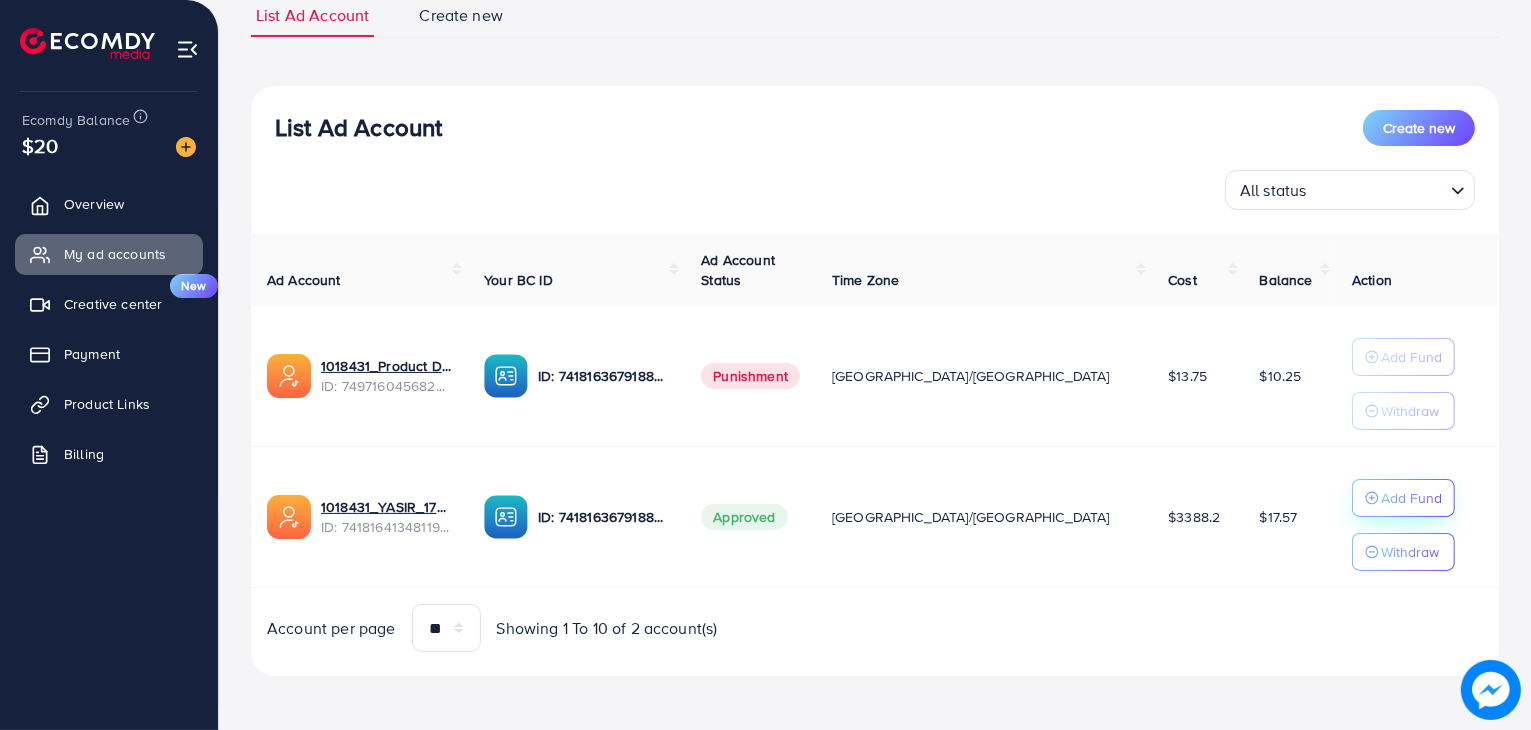 click on "Add Fund" at bounding box center [1411, 498] 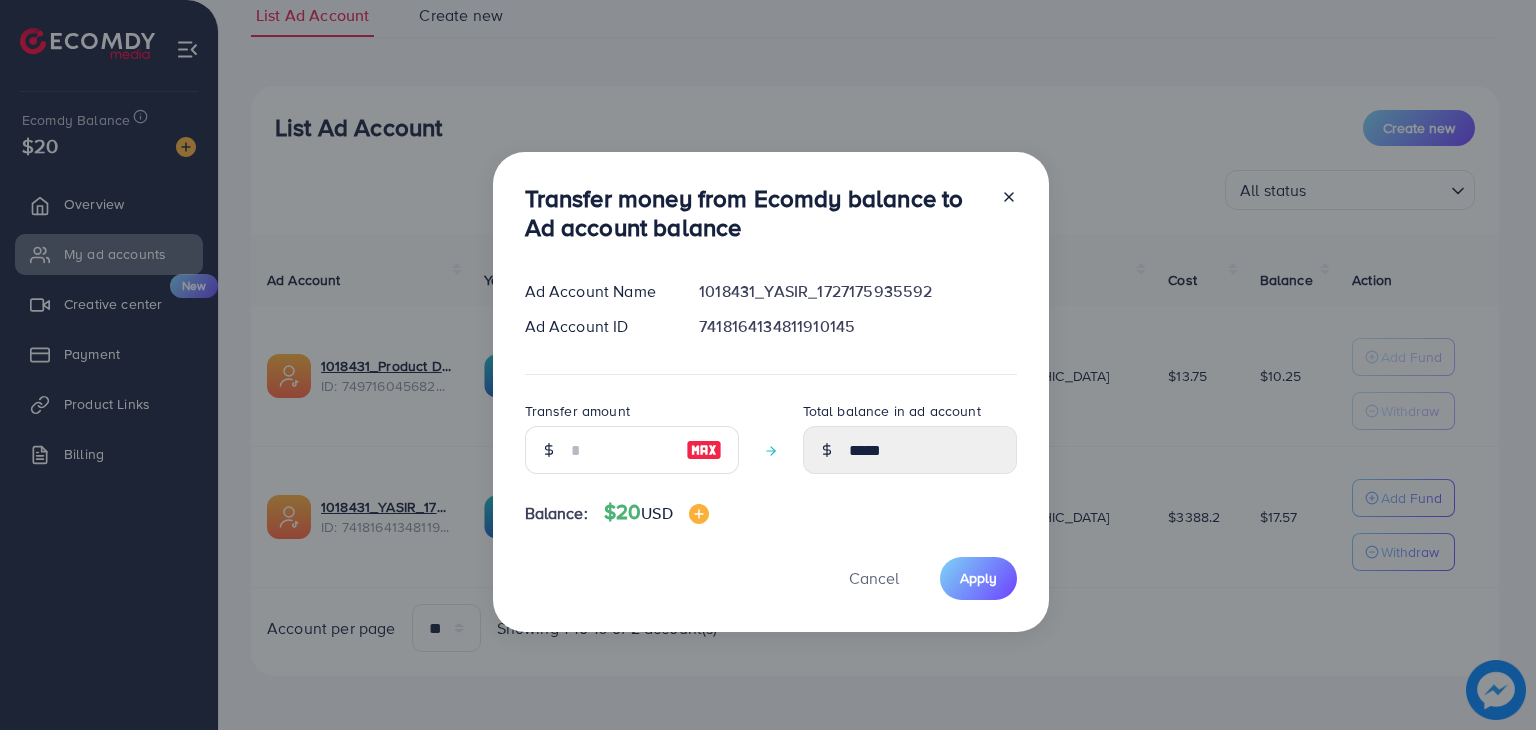 drag, startPoint x: 601, startPoint y: 408, endPoint x: 592, endPoint y: 466, distance: 58.694122 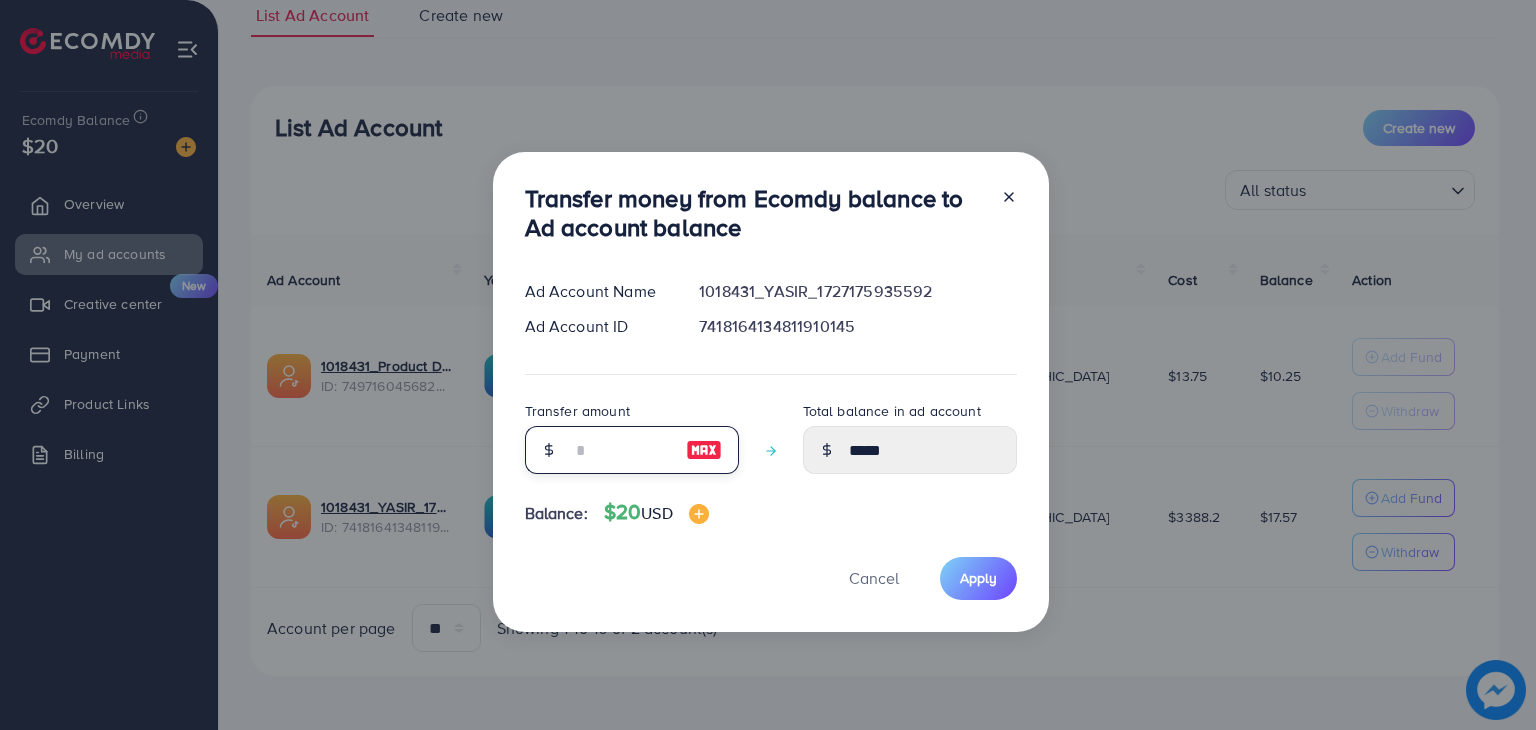 click at bounding box center (621, 450) 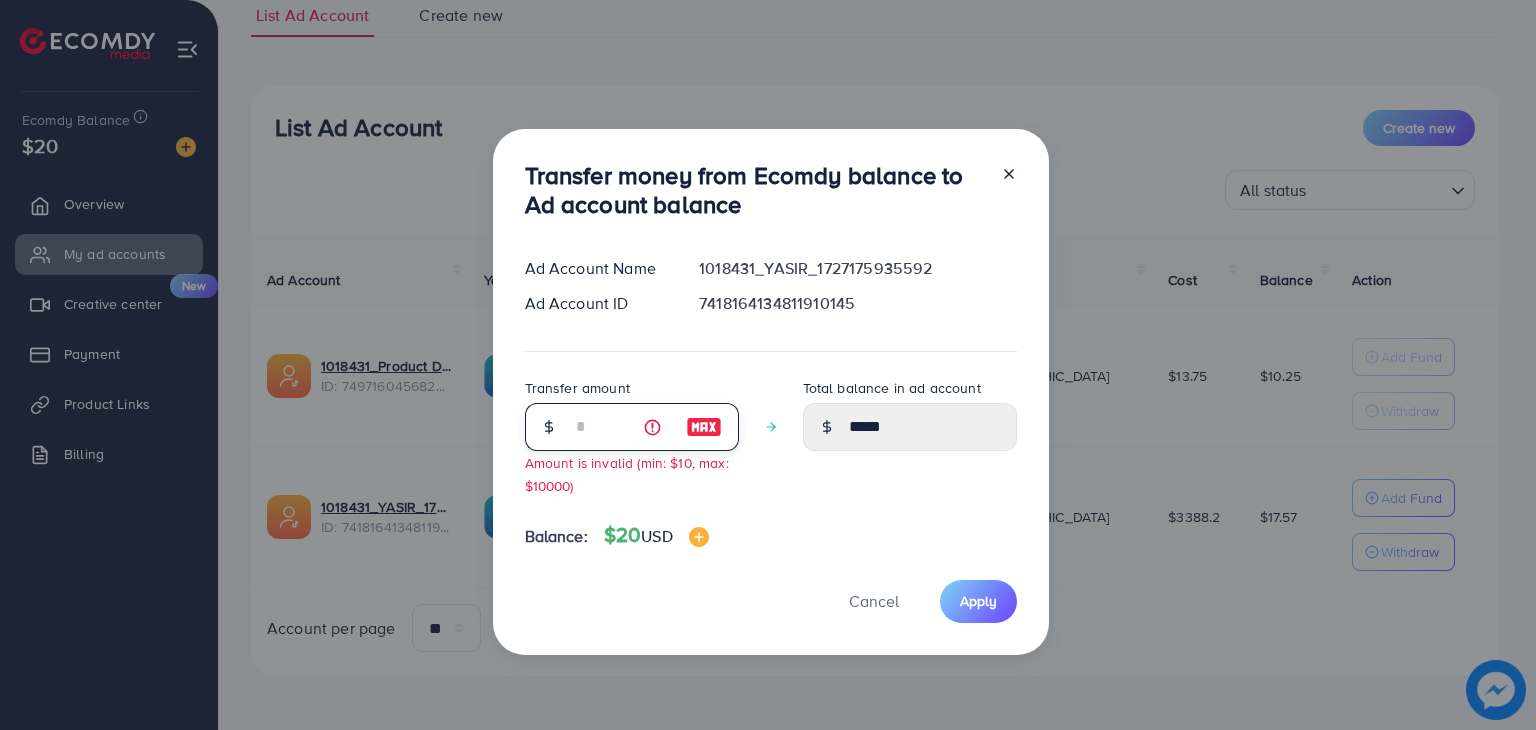 type on "*****" 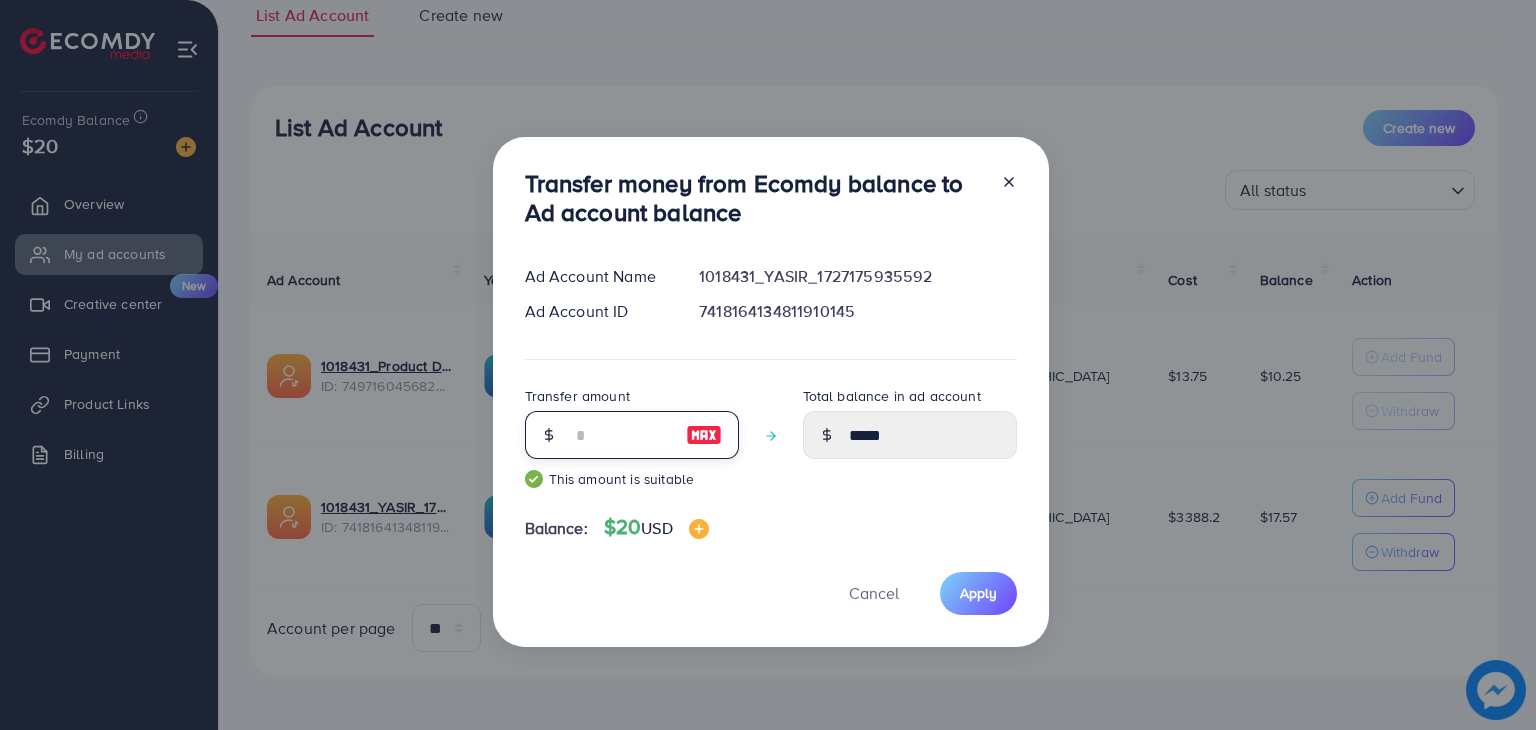 type on "*****" 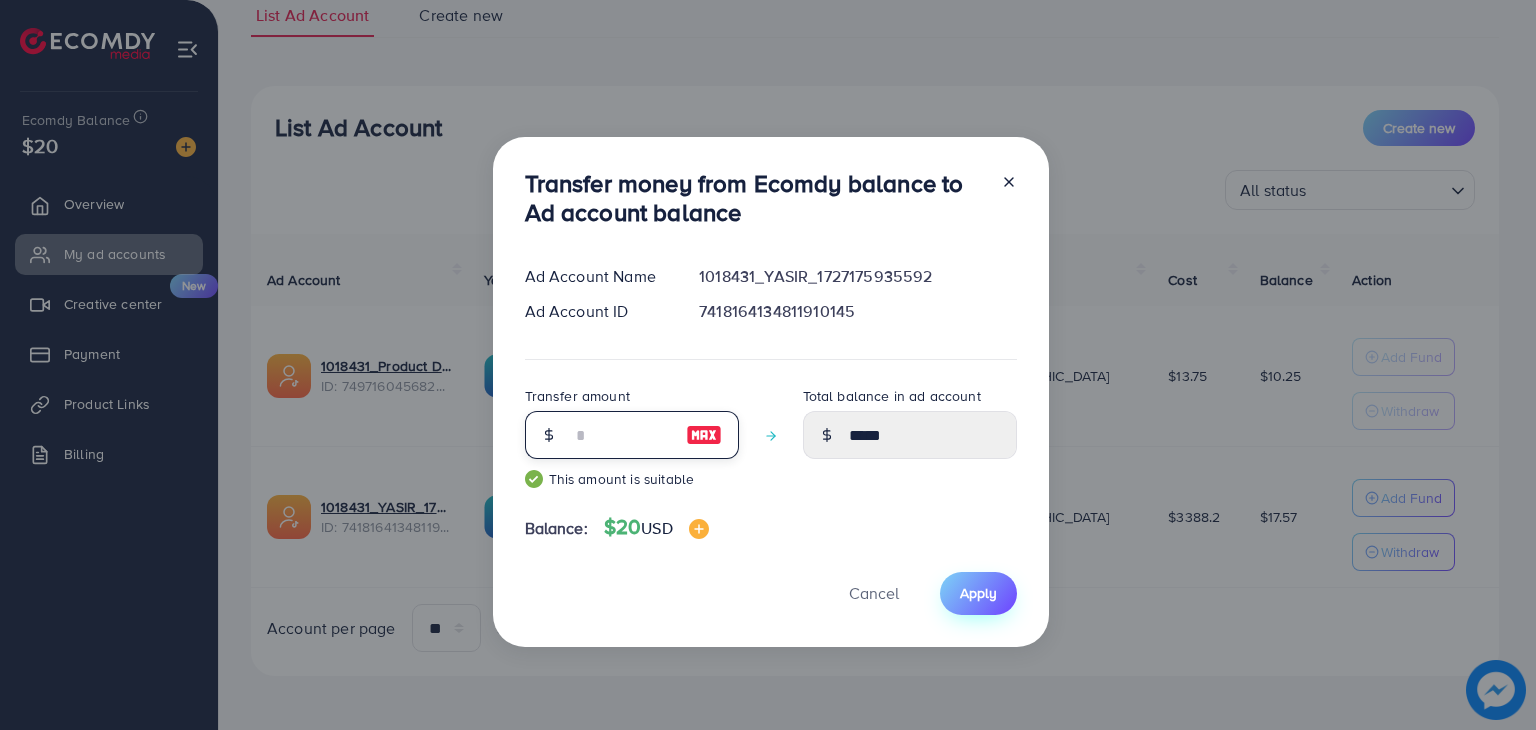 type on "**" 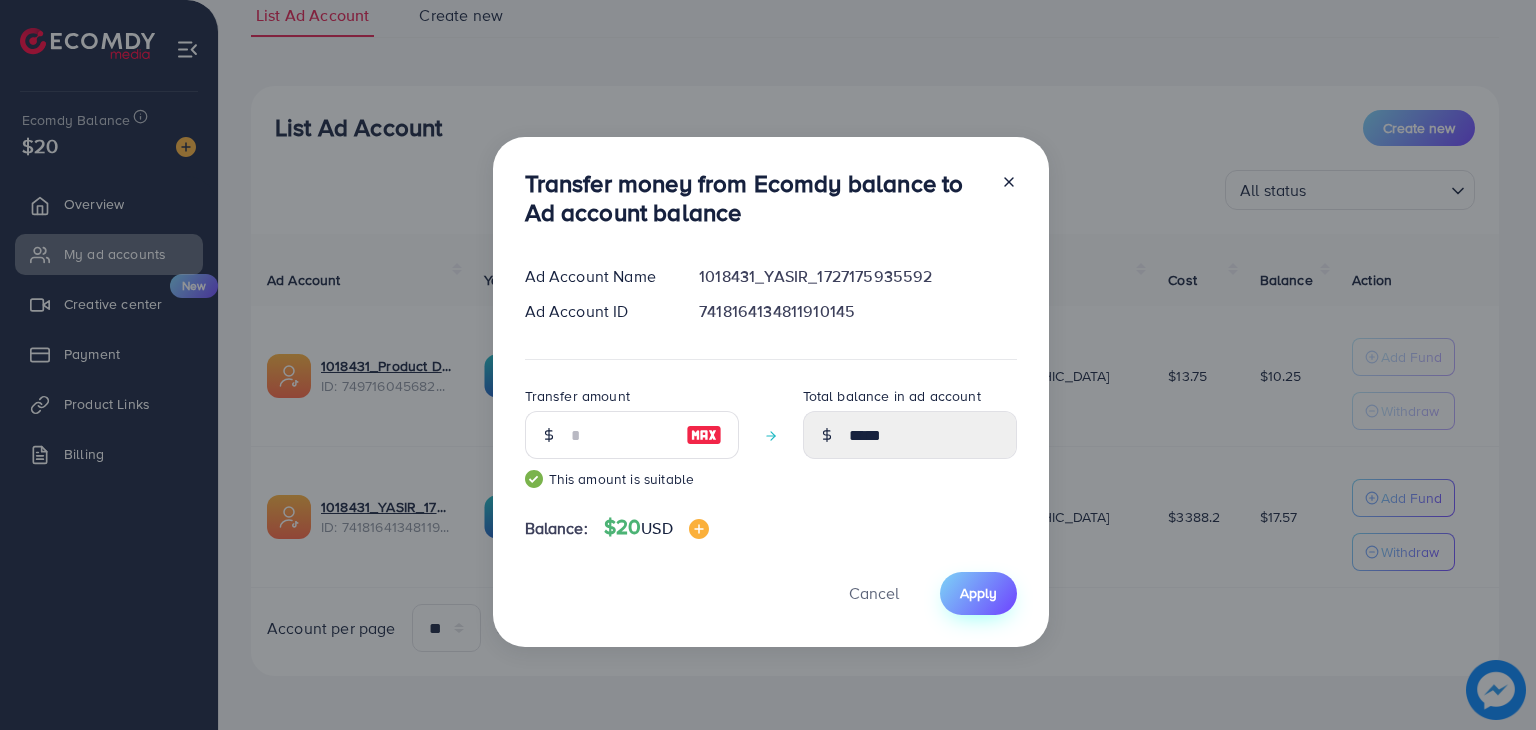 click on "Apply" at bounding box center [978, 593] 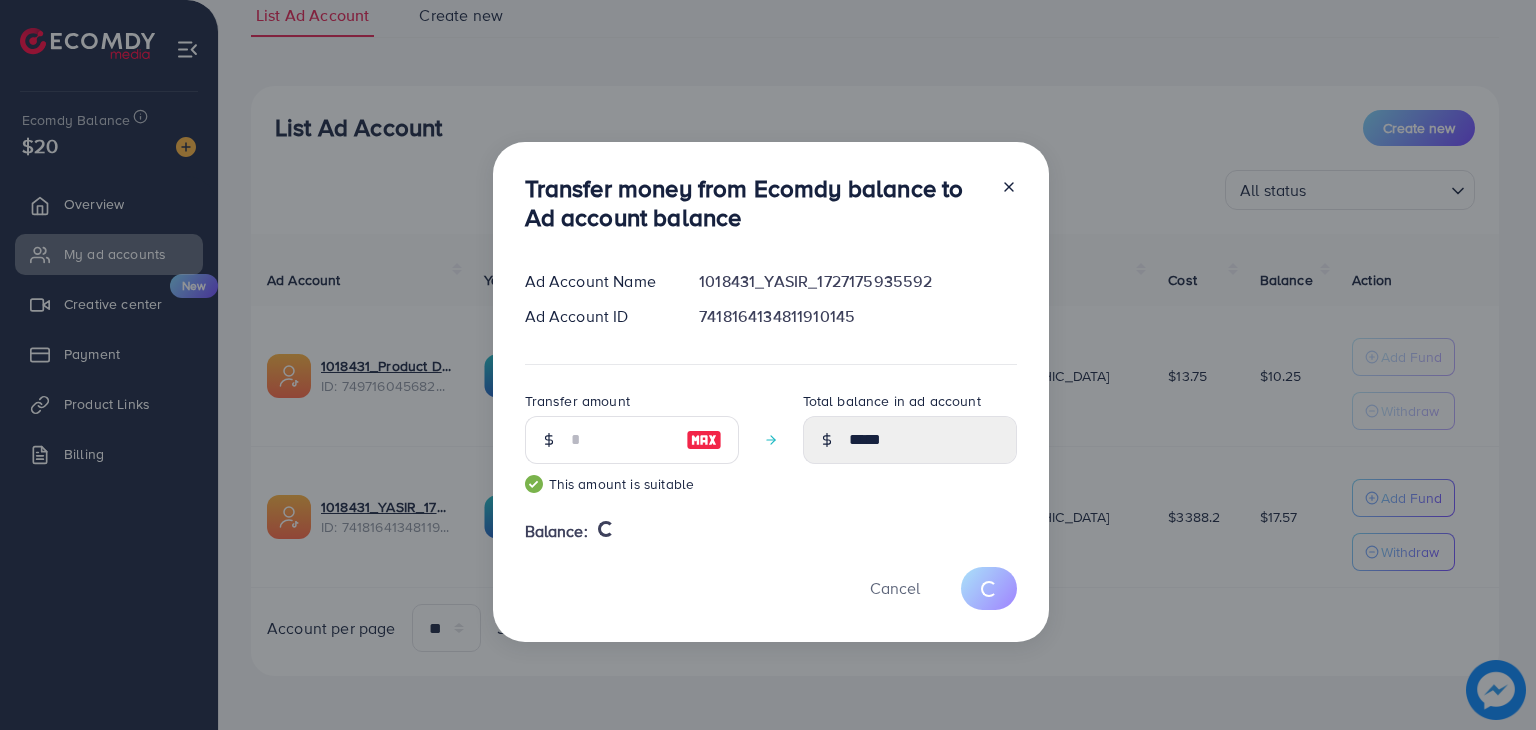 type 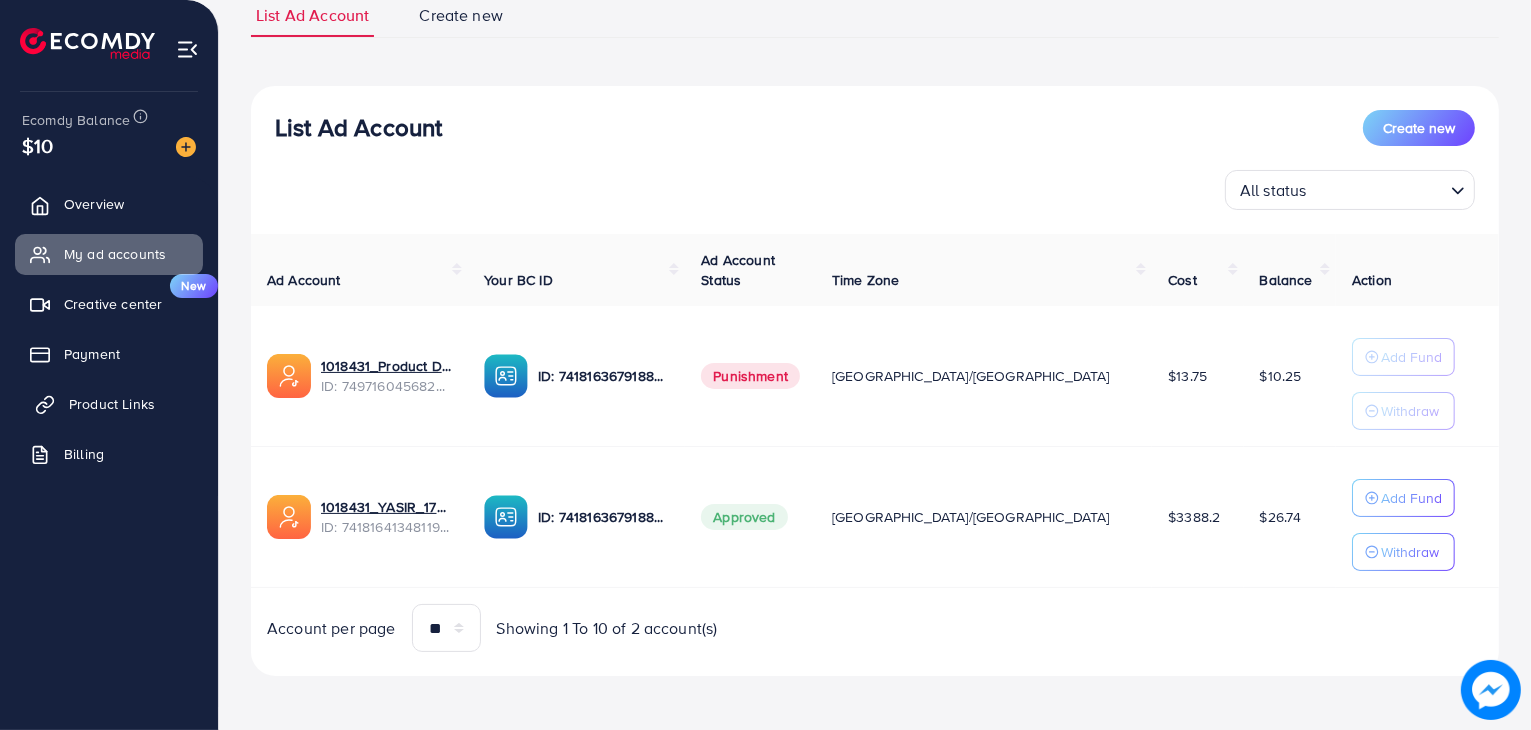 click on "Product Links" at bounding box center (112, 404) 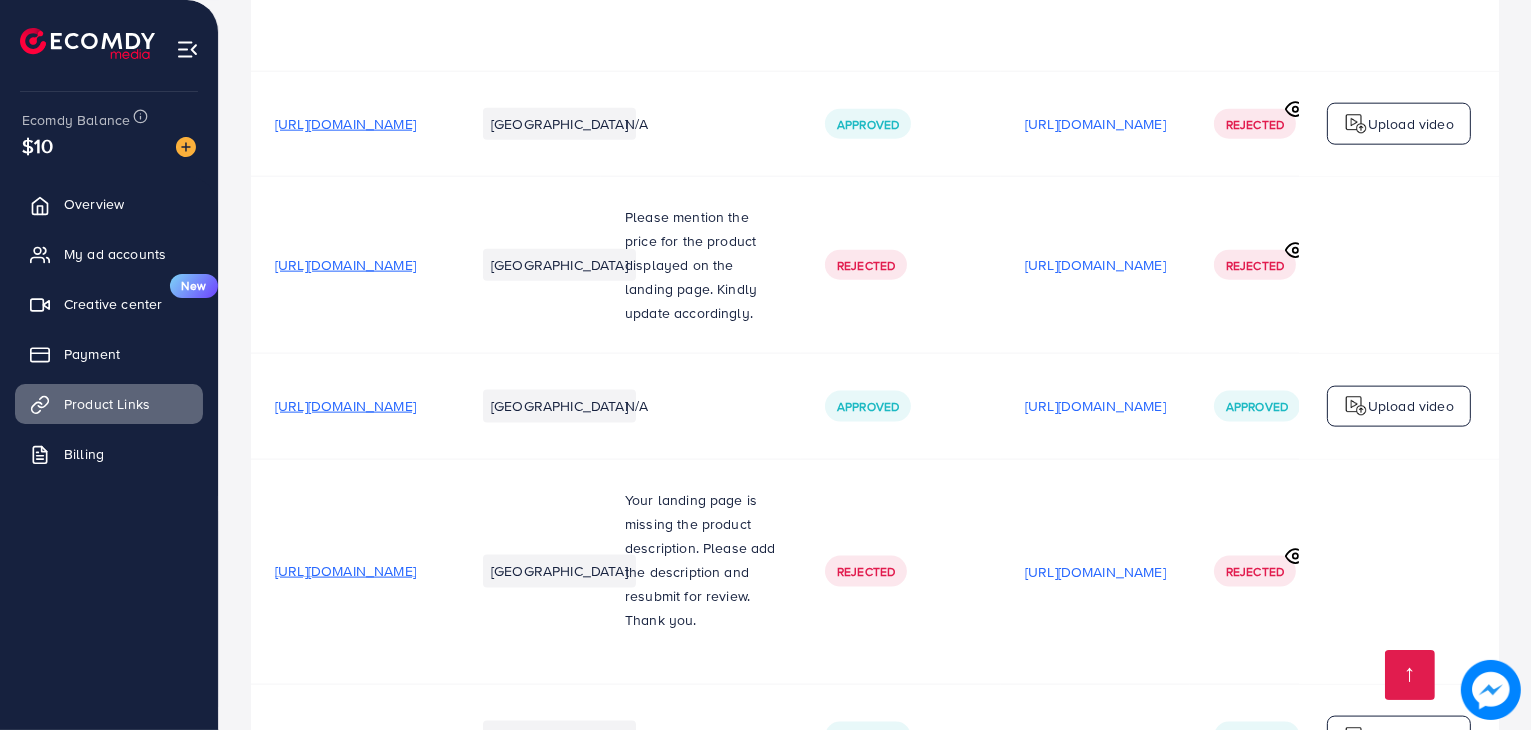 scroll, scrollTop: 3420, scrollLeft: 0, axis: vertical 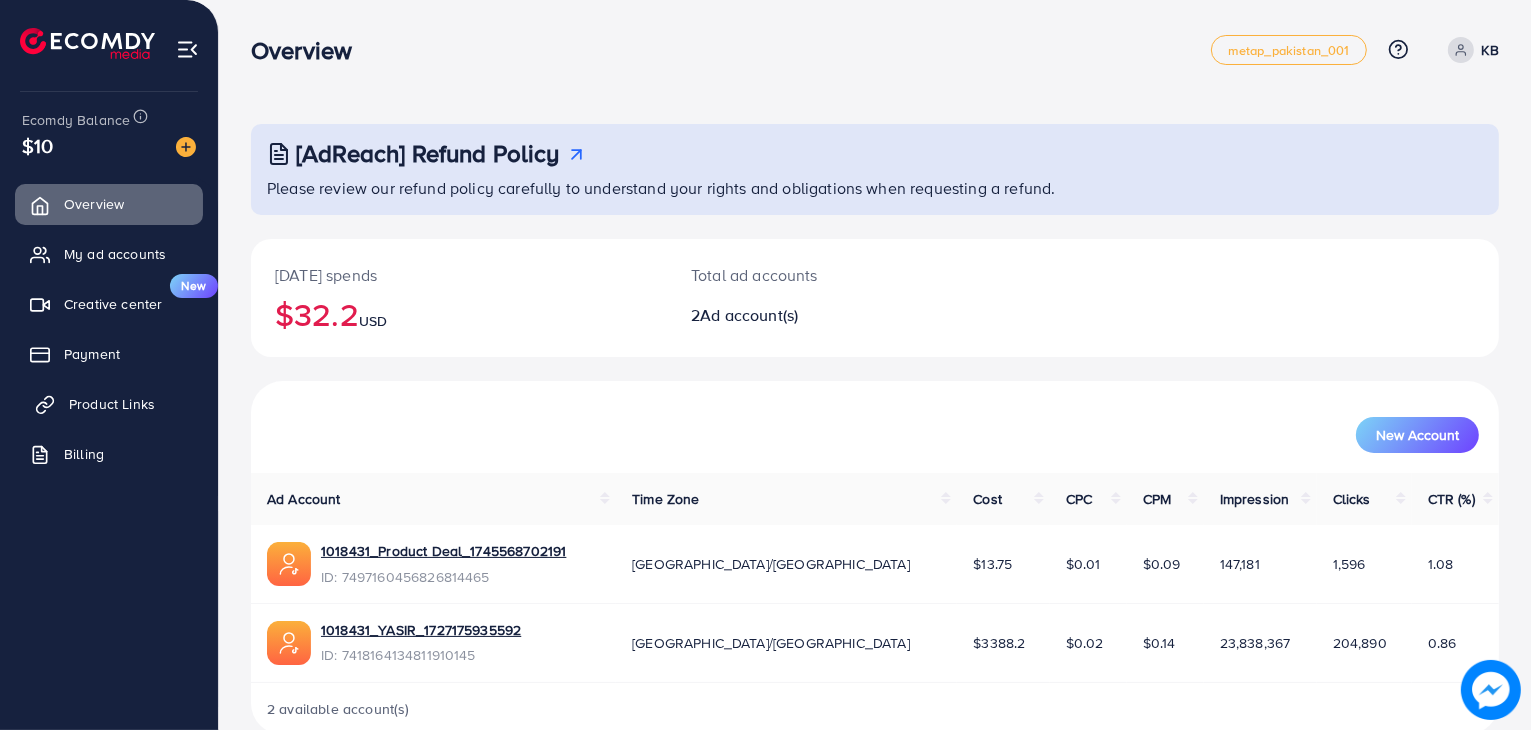 click on "Product Links" at bounding box center (112, 404) 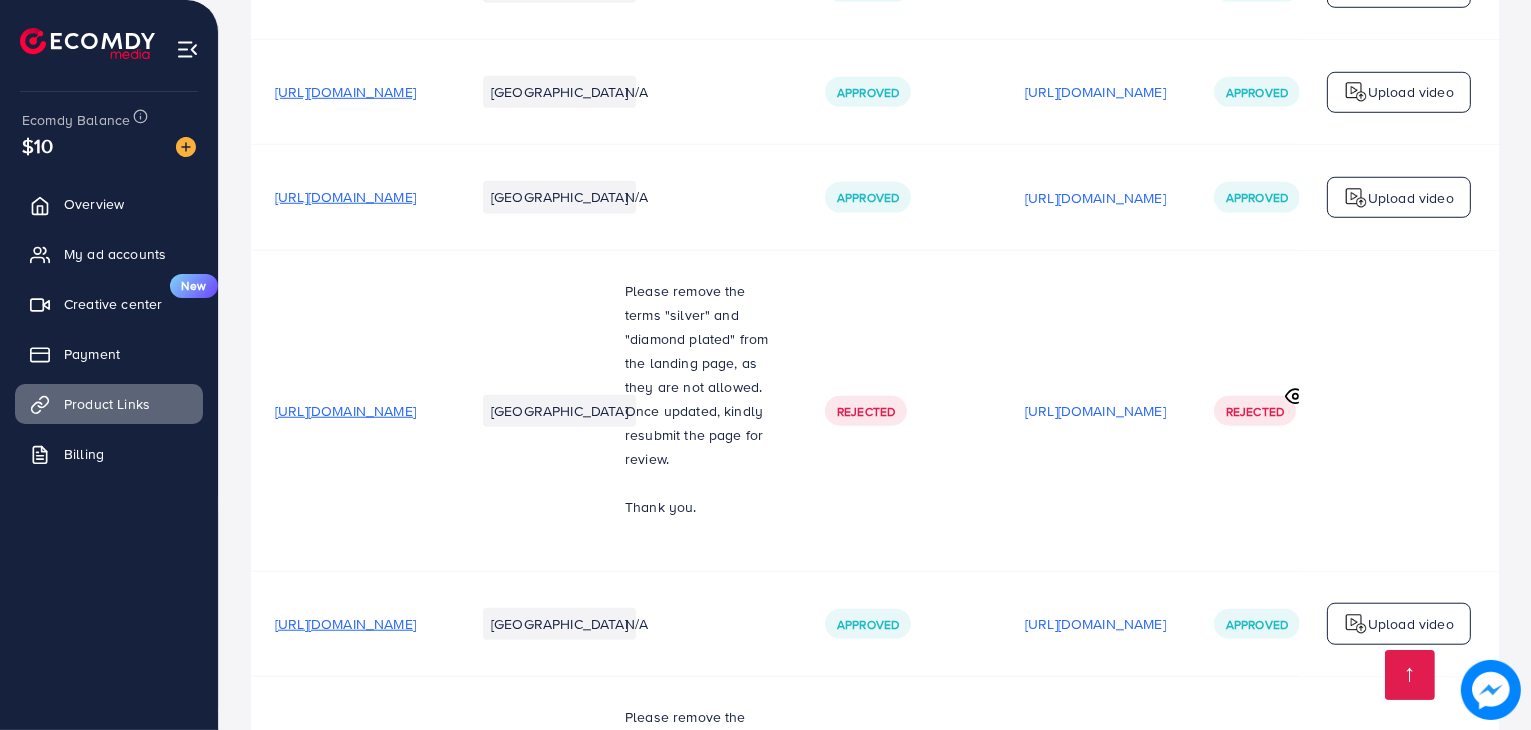 scroll, scrollTop: 1833, scrollLeft: 0, axis: vertical 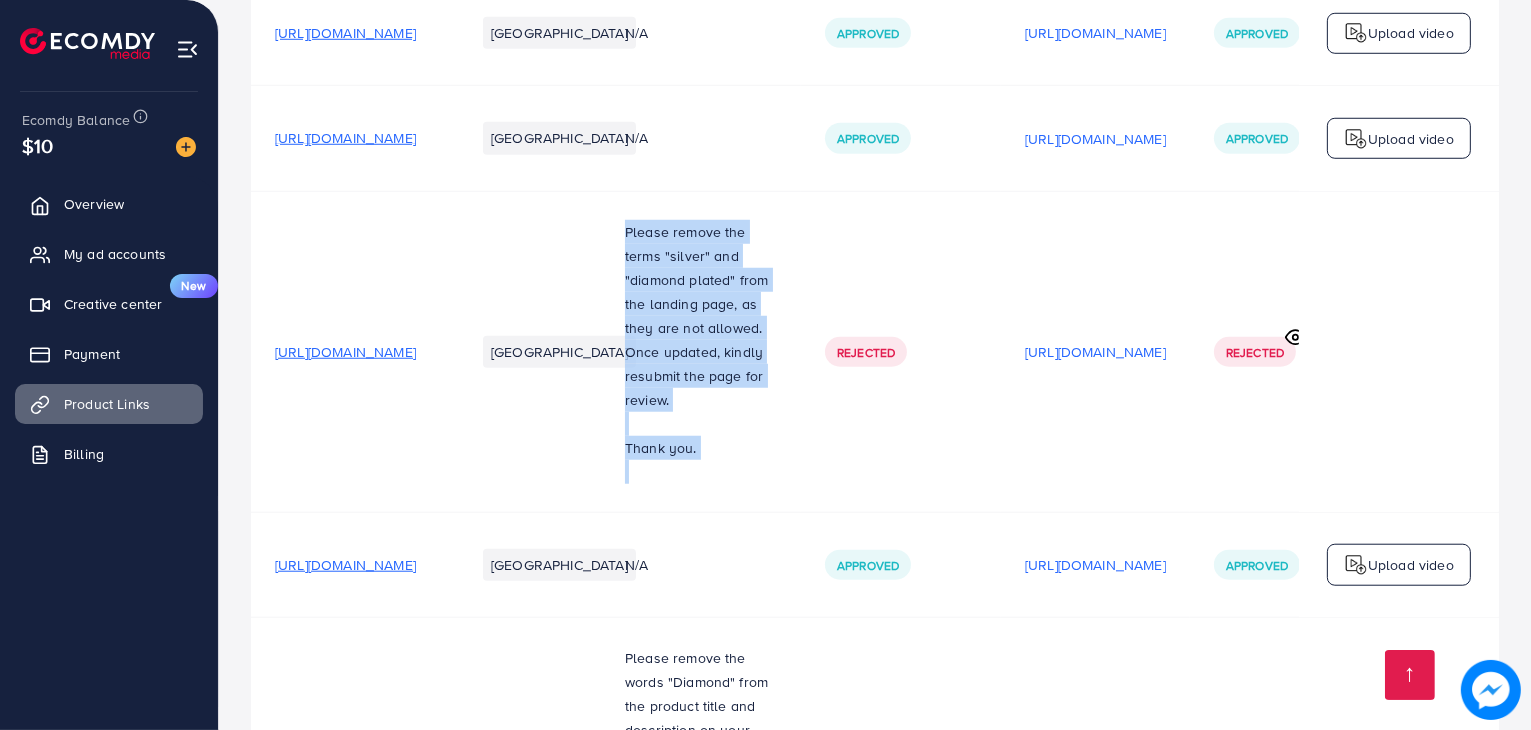 drag, startPoint x: 745, startPoint y: 222, endPoint x: 876, endPoint y: 458, distance: 269.92035 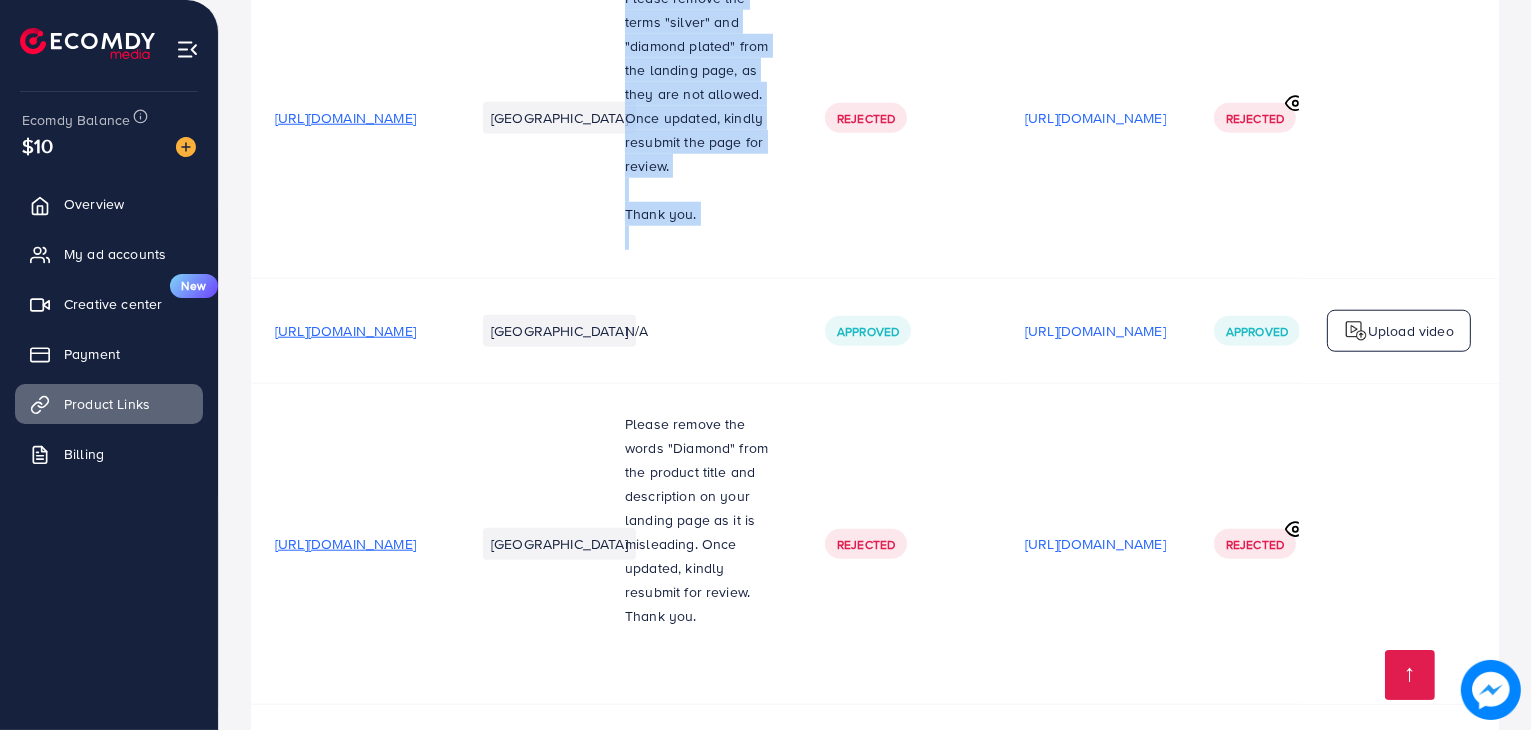 scroll, scrollTop: 2166, scrollLeft: 0, axis: vertical 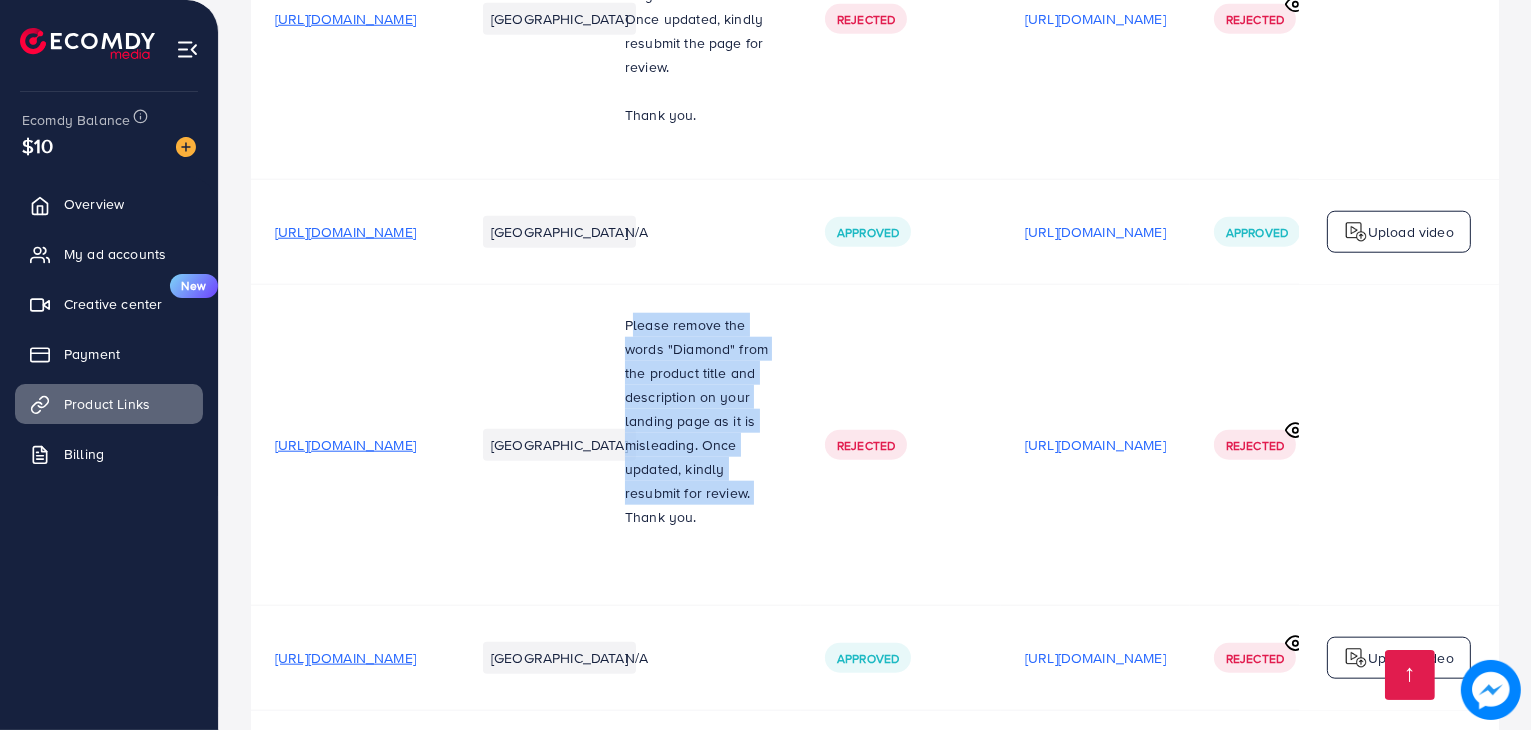 drag, startPoint x: 764, startPoint y: 301, endPoint x: 830, endPoint y: 473, distance: 184.22812 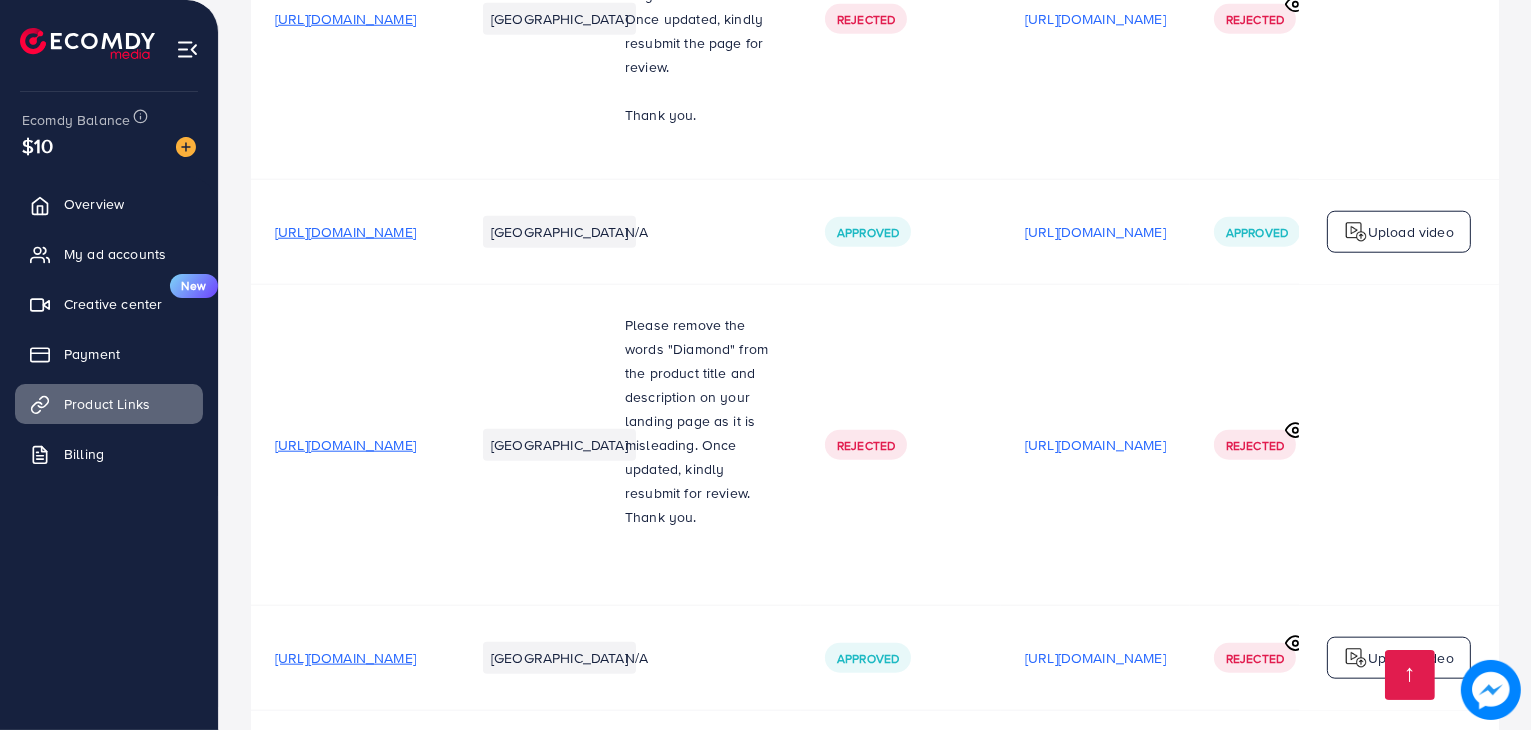 click on "[GEOGRAPHIC_DATA]" at bounding box center [526, 445] 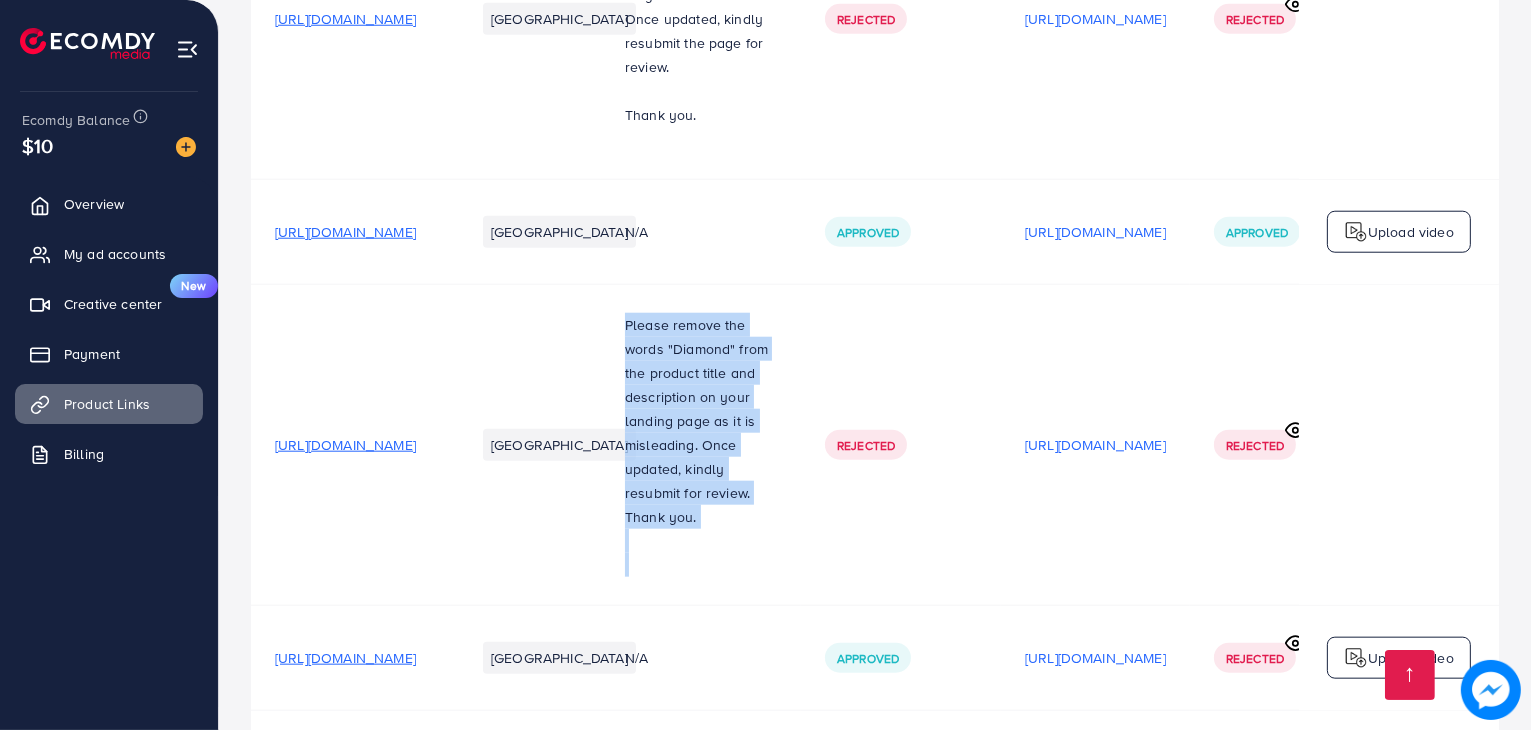 drag, startPoint x: 757, startPoint y: 303, endPoint x: 908, endPoint y: 504, distance: 251.40009 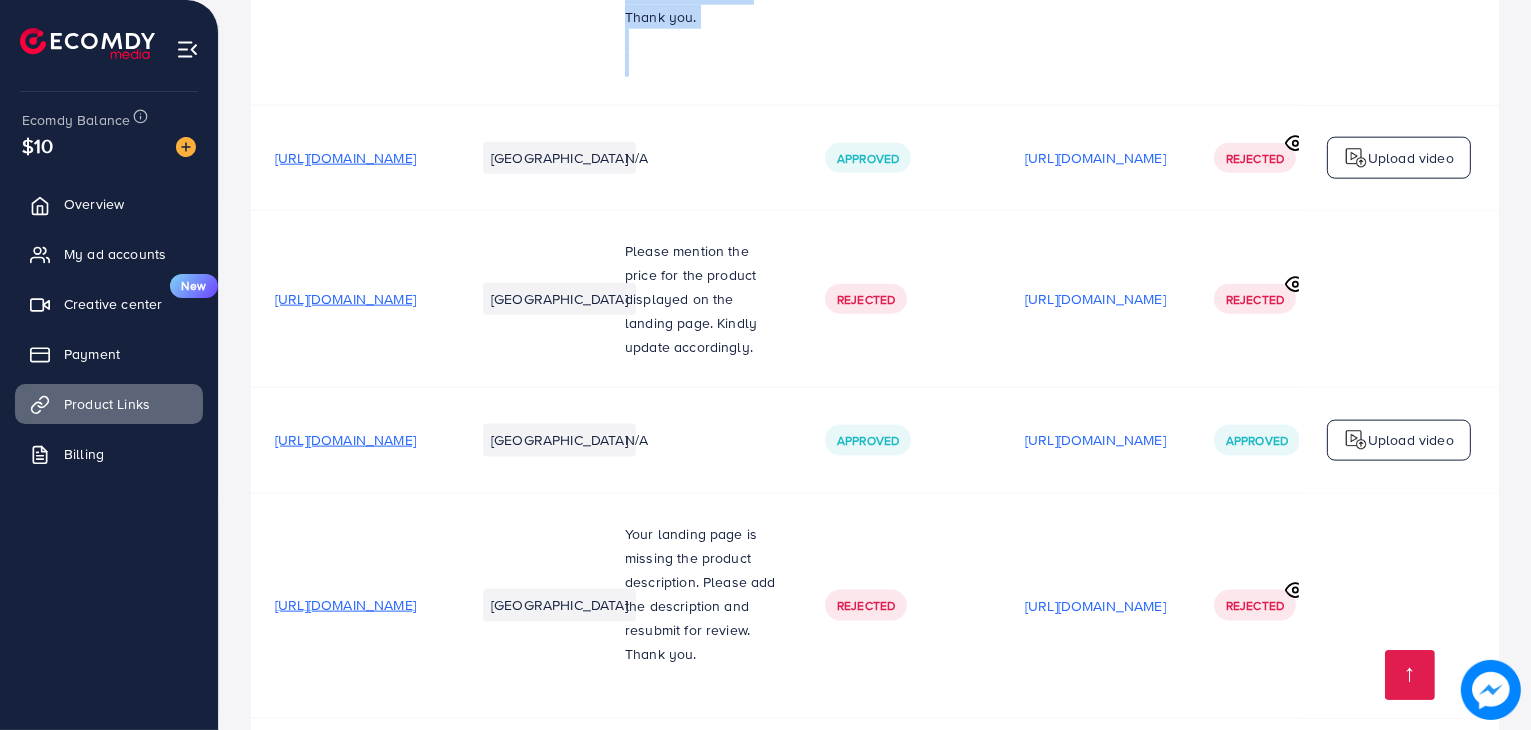 scroll, scrollTop: 2833, scrollLeft: 0, axis: vertical 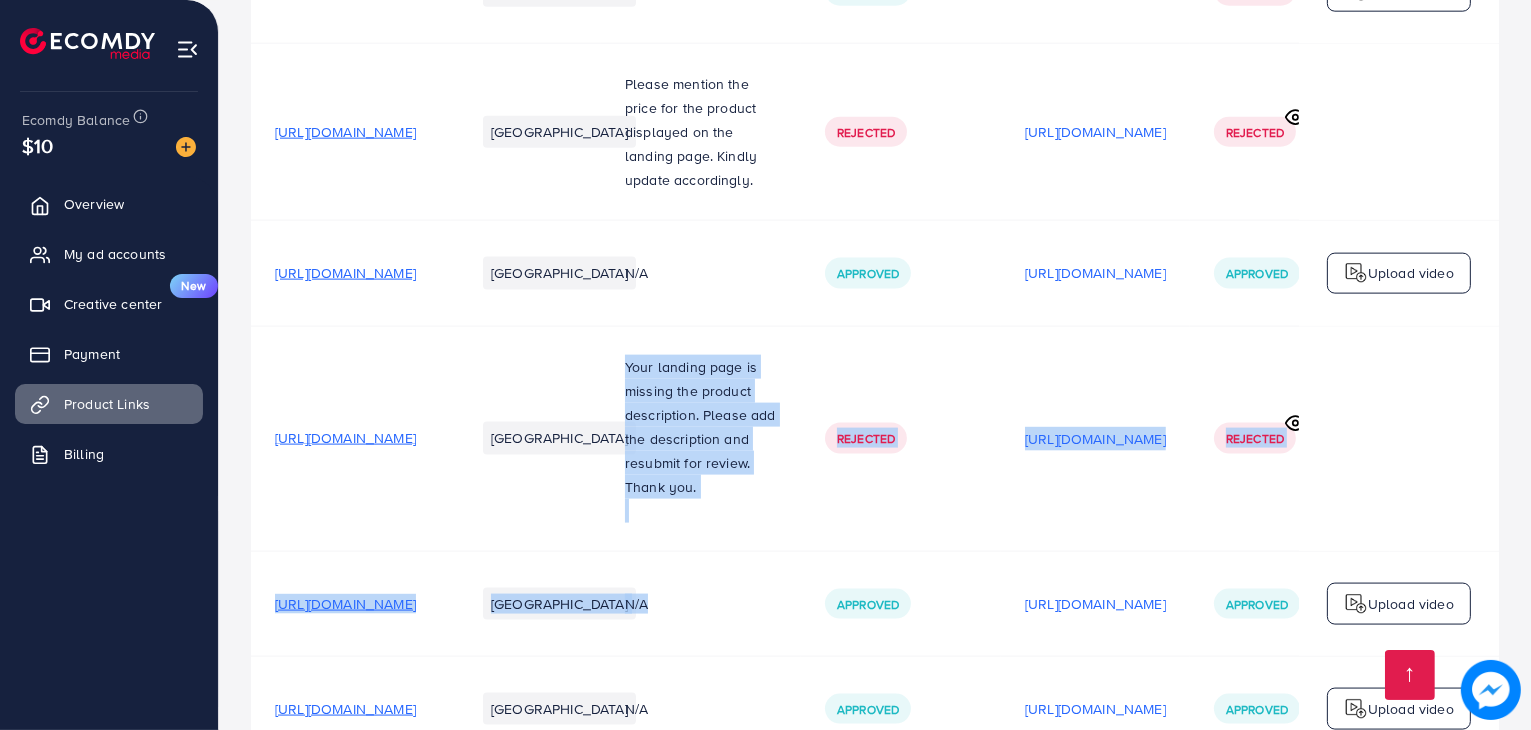 drag, startPoint x: 748, startPoint y: 305, endPoint x: 908, endPoint y: 519, distance: 267.2003 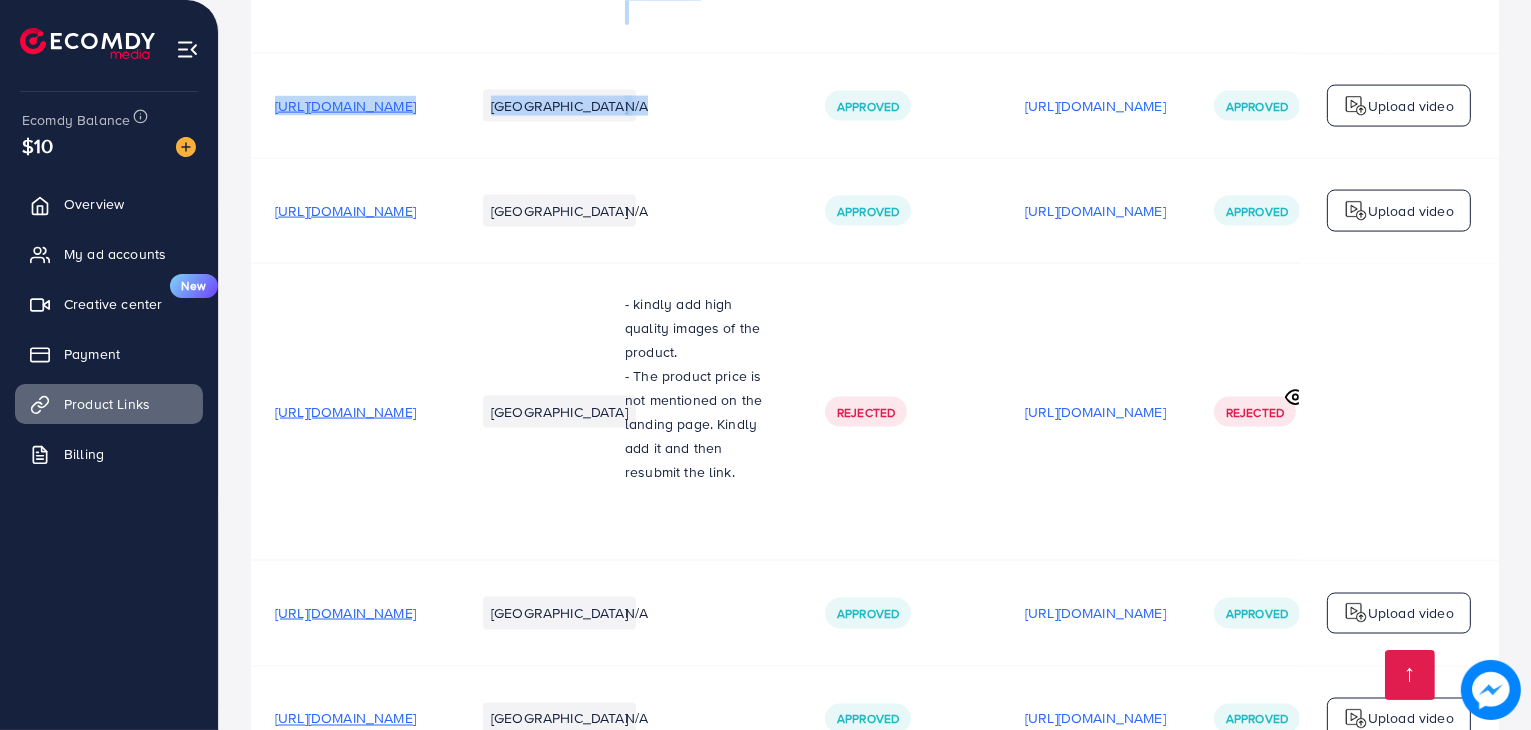 scroll, scrollTop: 3333, scrollLeft: 0, axis: vertical 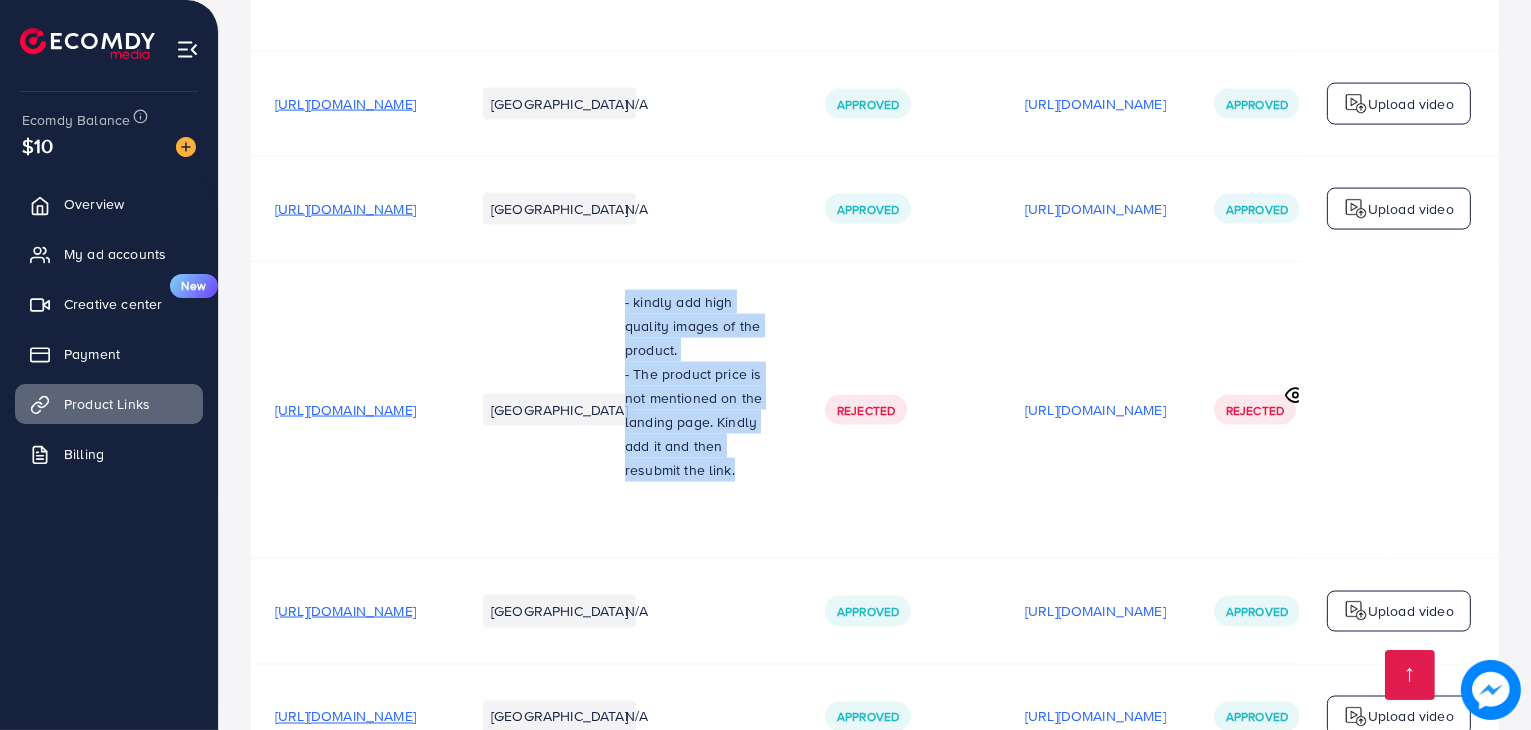 drag, startPoint x: 744, startPoint y: 254, endPoint x: 897, endPoint y: 413, distance: 220.65811 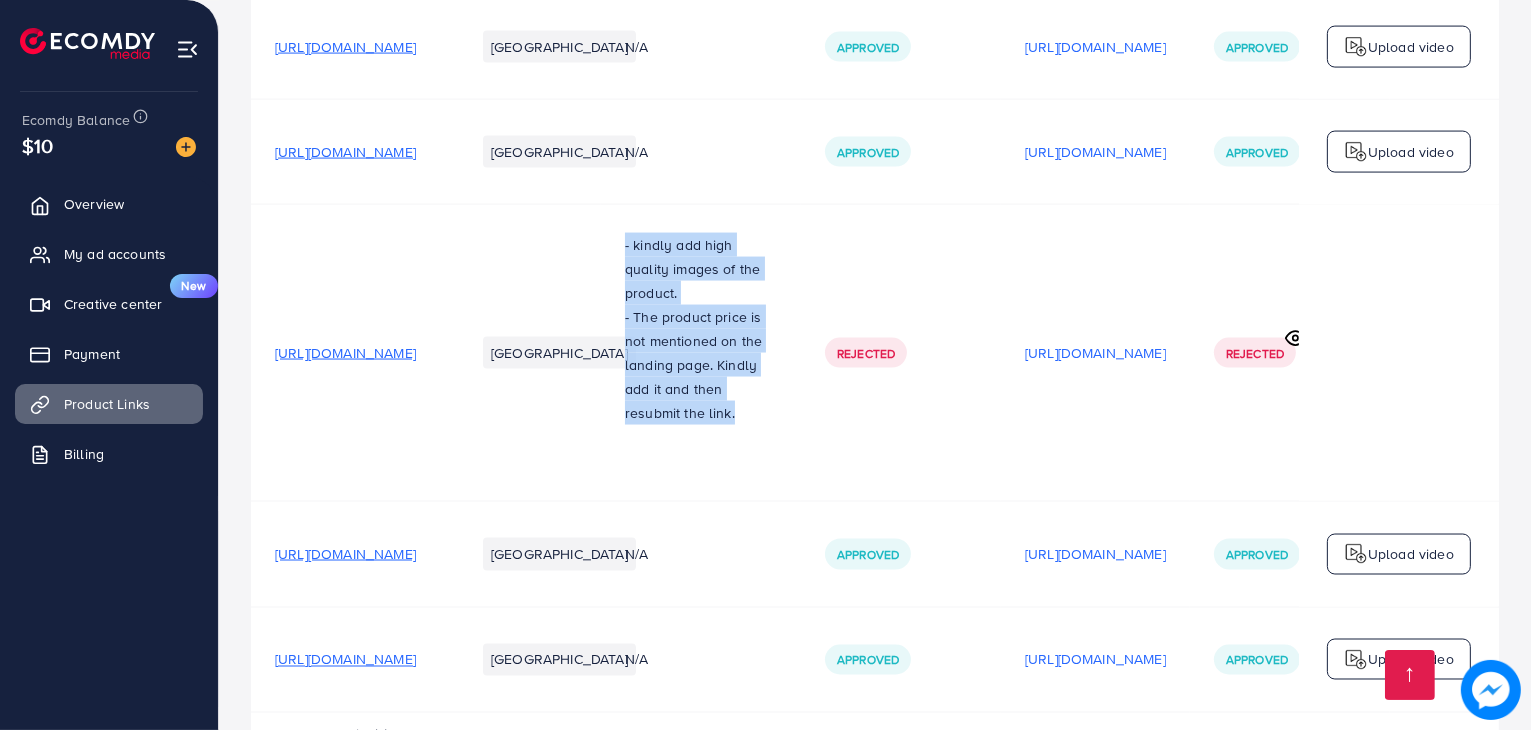 scroll, scrollTop: 3420, scrollLeft: 0, axis: vertical 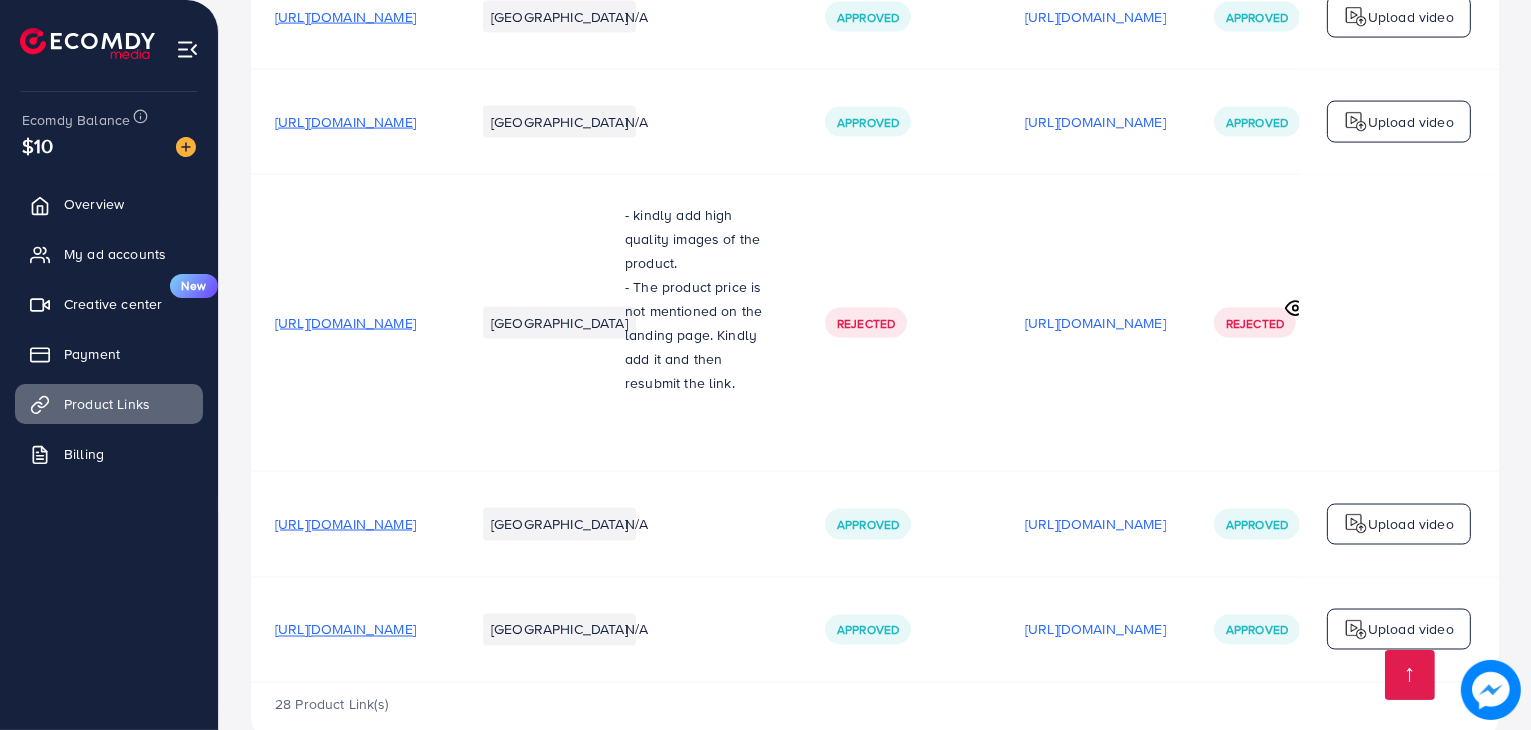 click on "- kindly add high quality images of the product. - The product price is not mentioned on the landing page. Kindly add it and then resubmit the link." at bounding box center (701, 323) 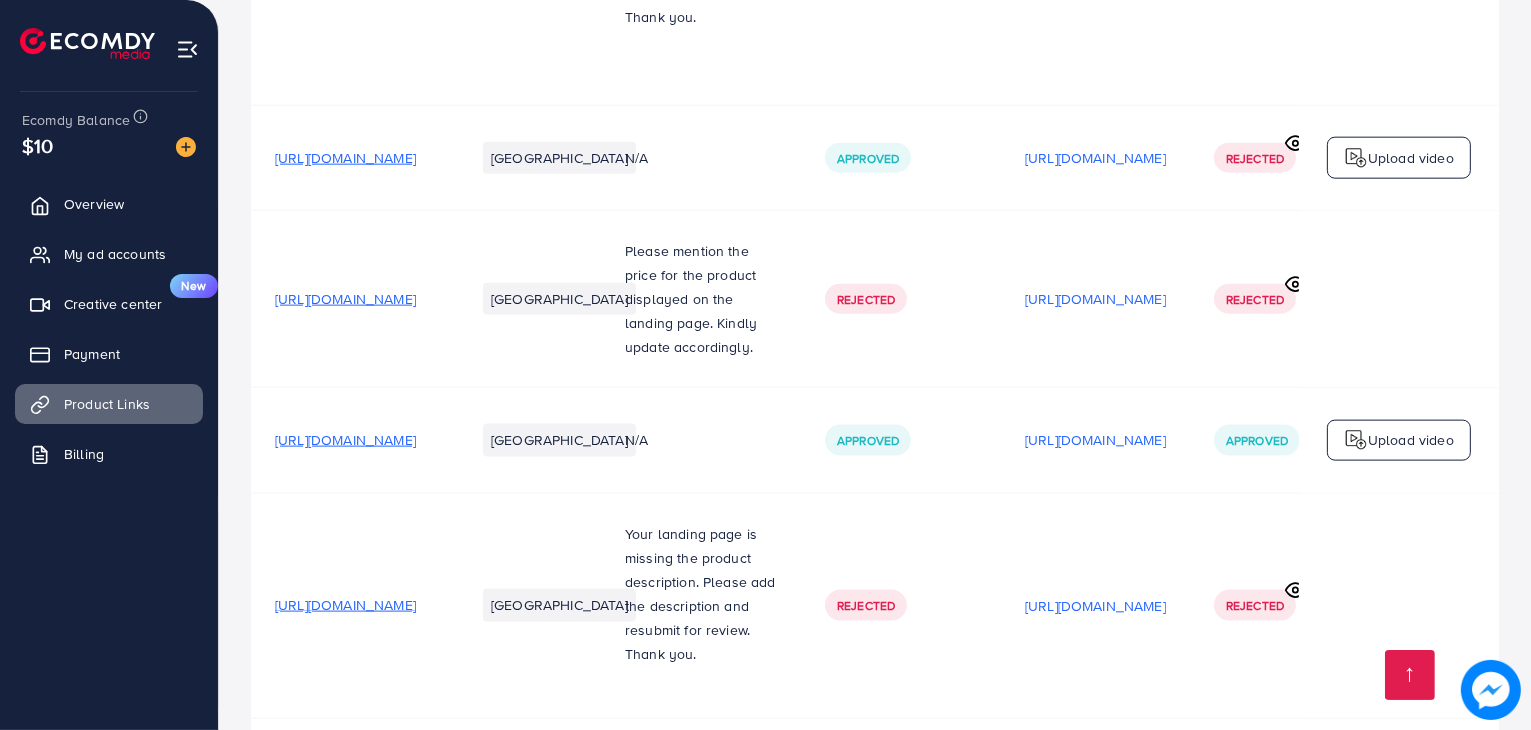 scroll, scrollTop: 2420, scrollLeft: 0, axis: vertical 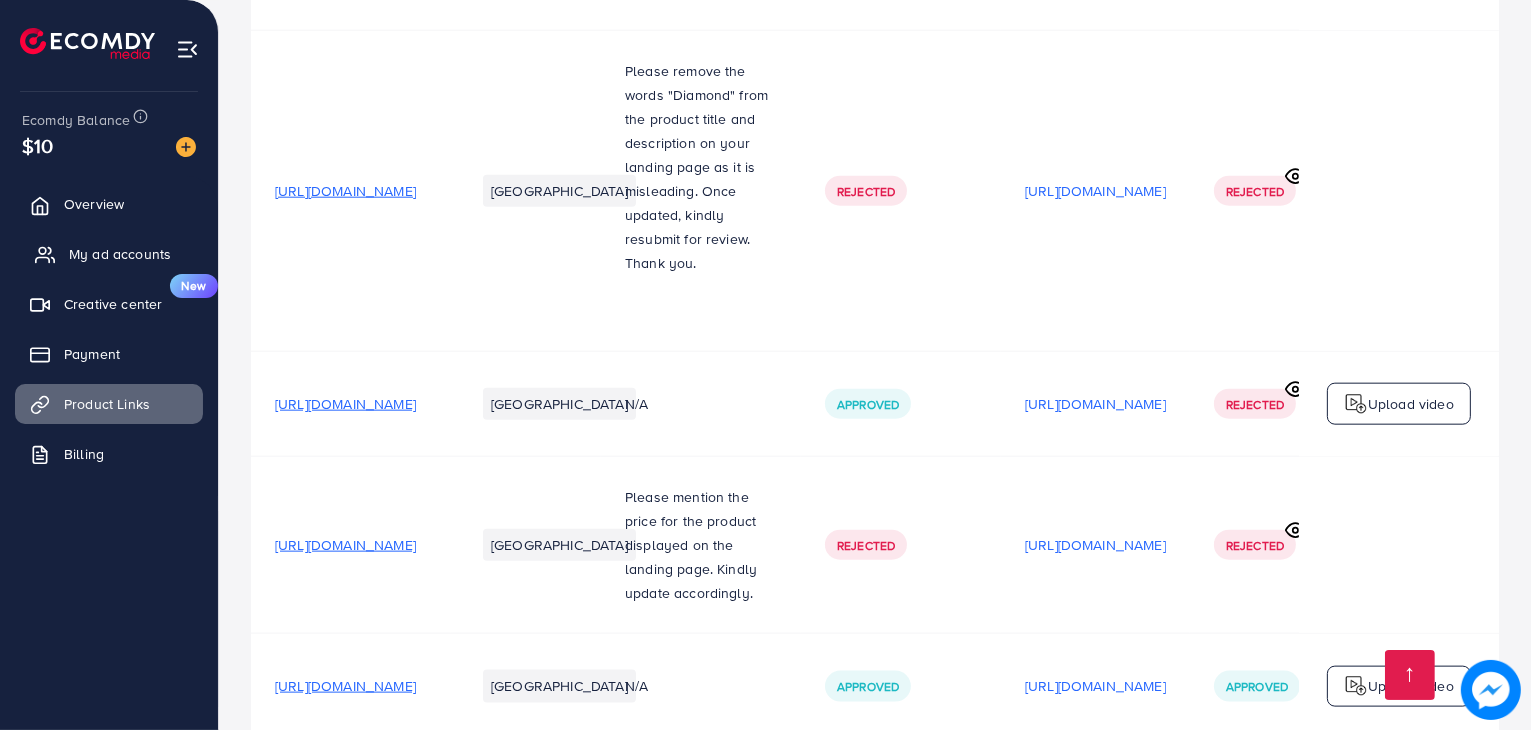 click on "My ad accounts" at bounding box center [109, 254] 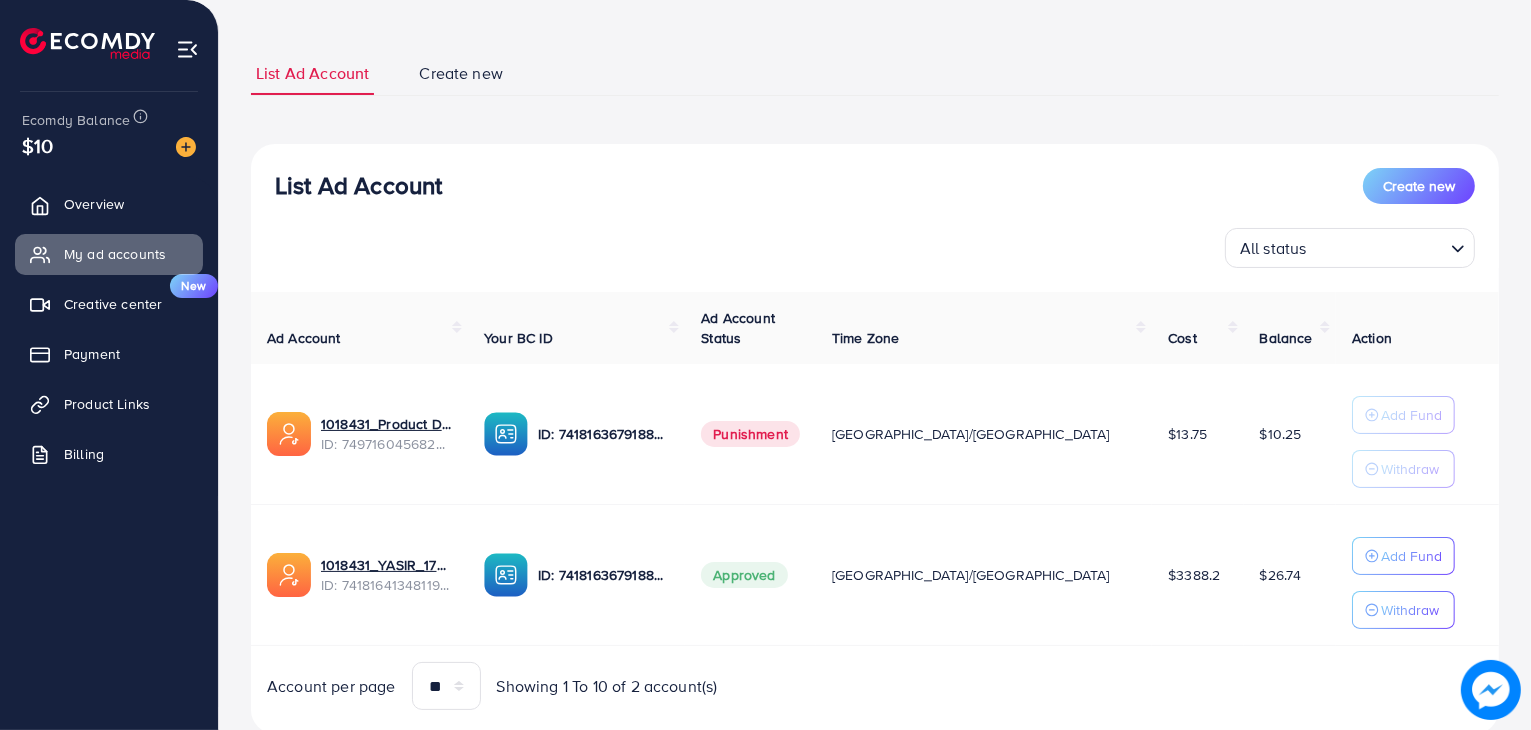 scroll, scrollTop: 154, scrollLeft: 0, axis: vertical 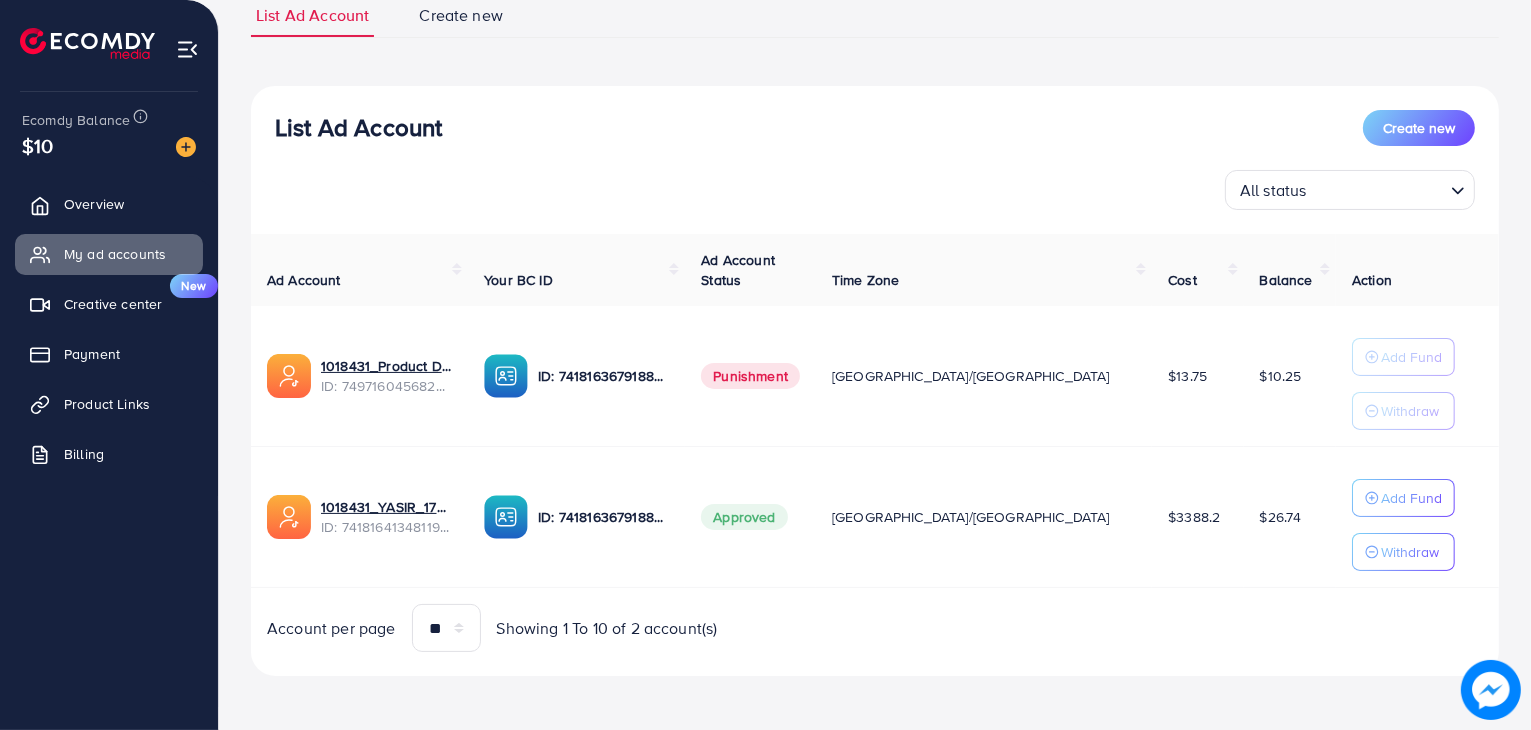 drag, startPoint x: 487, startPoint y: 118, endPoint x: 225, endPoint y: 108, distance: 262.19077 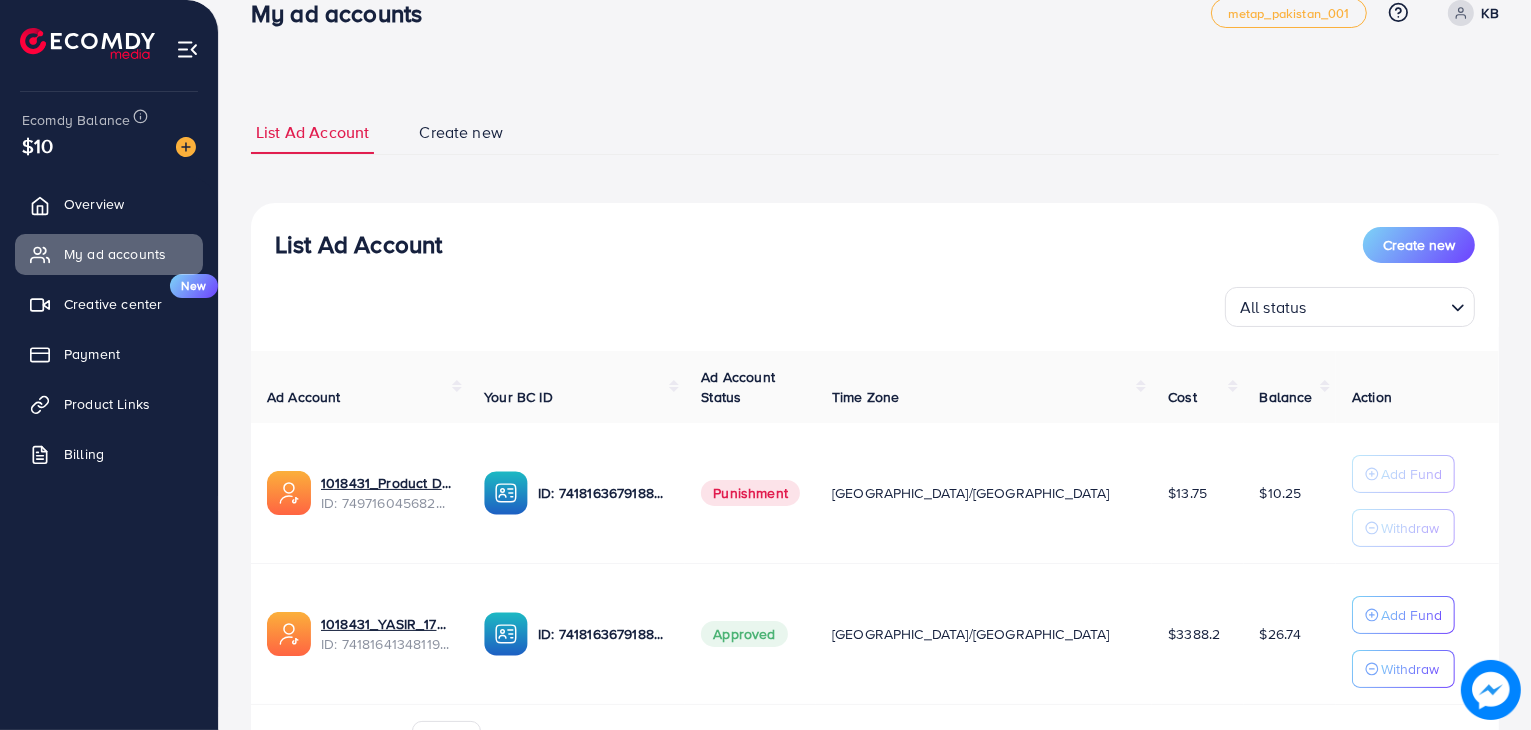 scroll, scrollTop: 0, scrollLeft: 0, axis: both 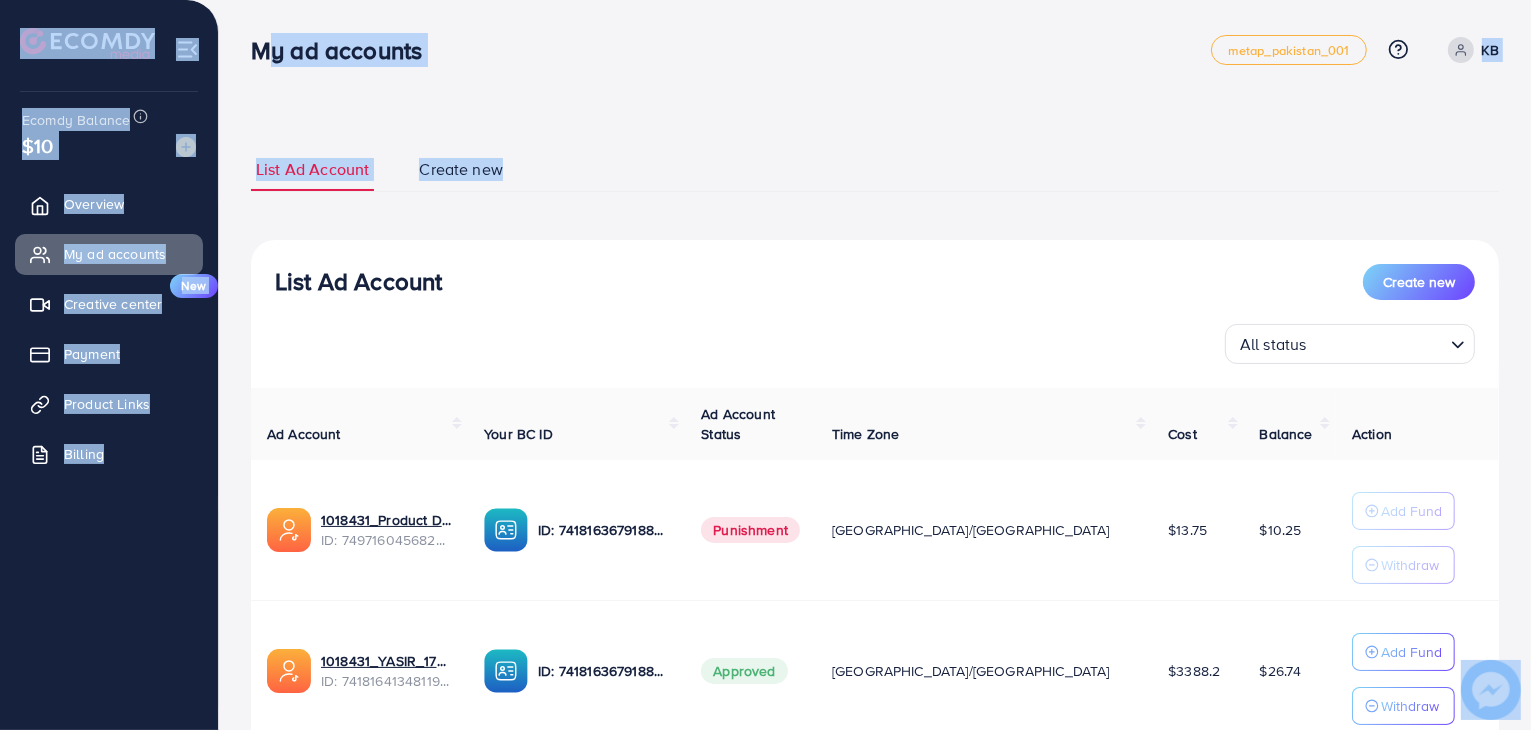 drag, startPoint x: 242, startPoint y: 50, endPoint x: 592, endPoint y: 123, distance: 357.53183 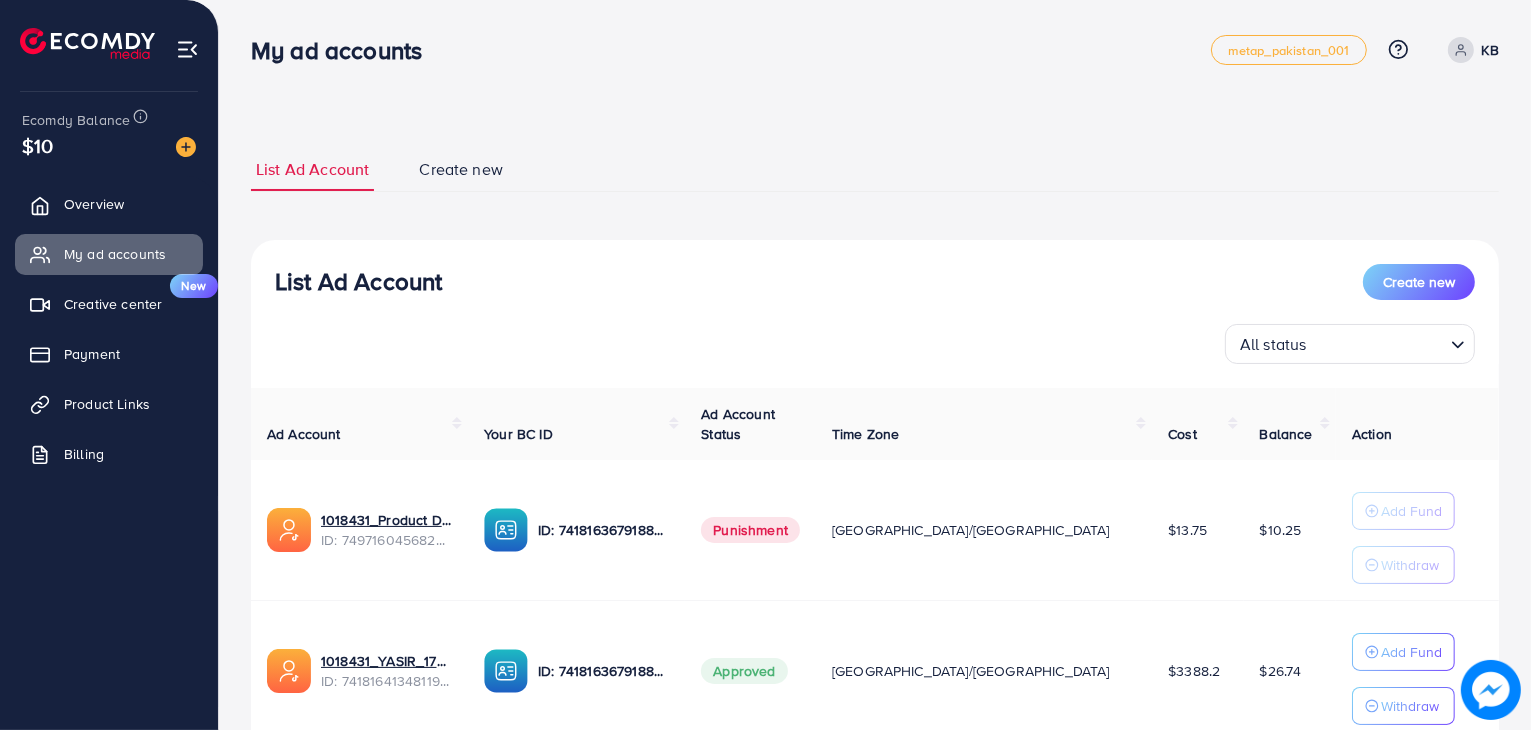 drag, startPoint x: 267, startPoint y: 53, endPoint x: 490, endPoint y: 58, distance: 223.05605 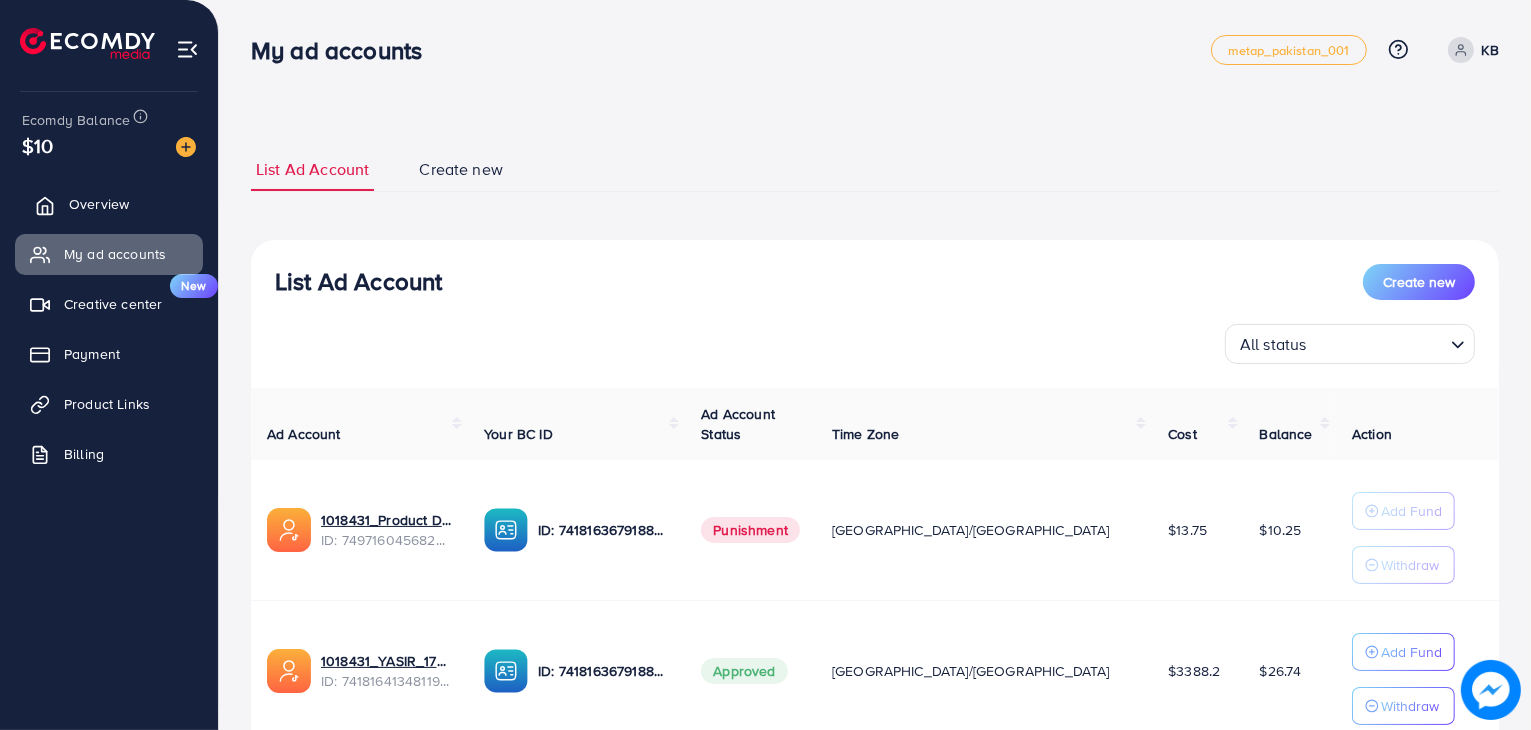 click on "Overview" at bounding box center [99, 204] 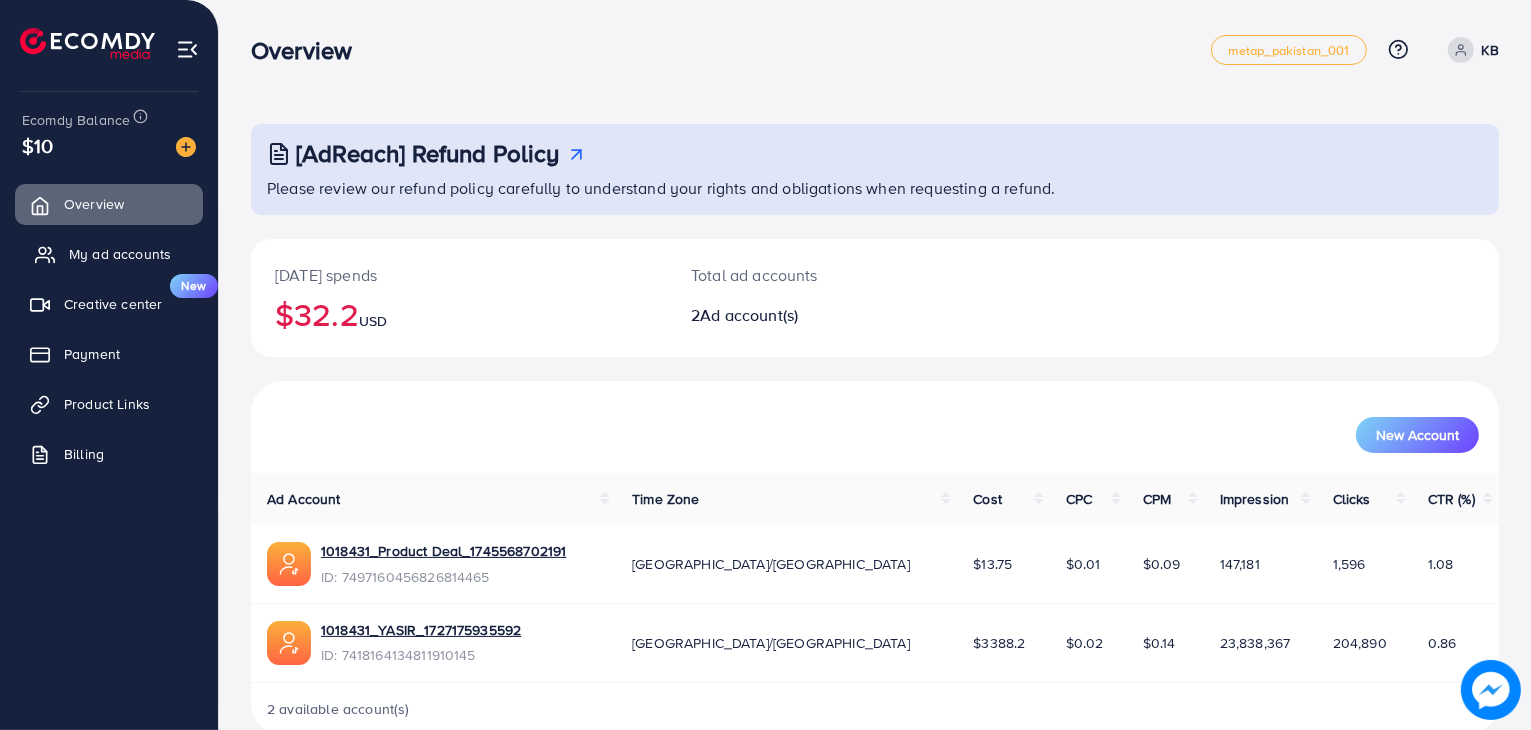 click on "My ad accounts" at bounding box center [120, 254] 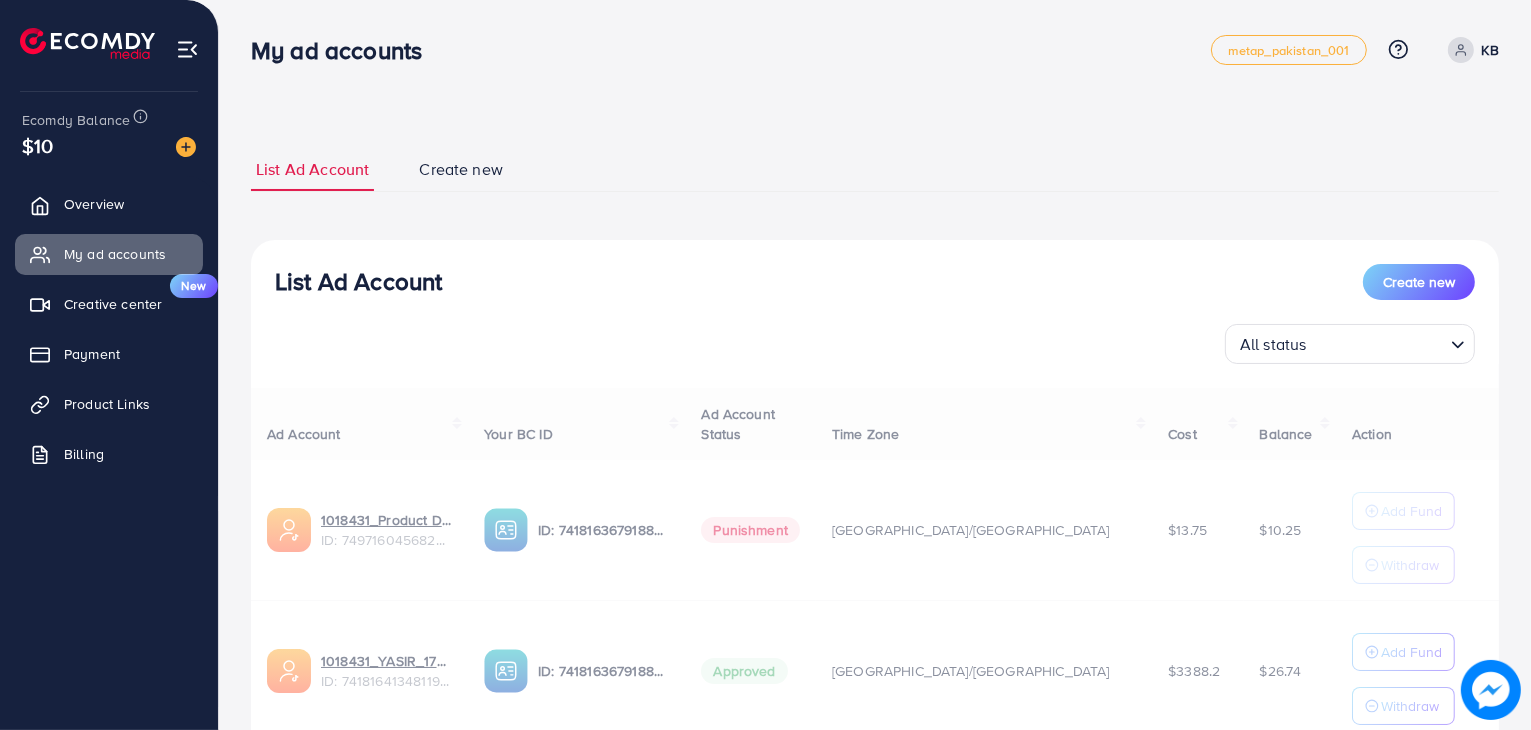 scroll, scrollTop: 154, scrollLeft: 0, axis: vertical 